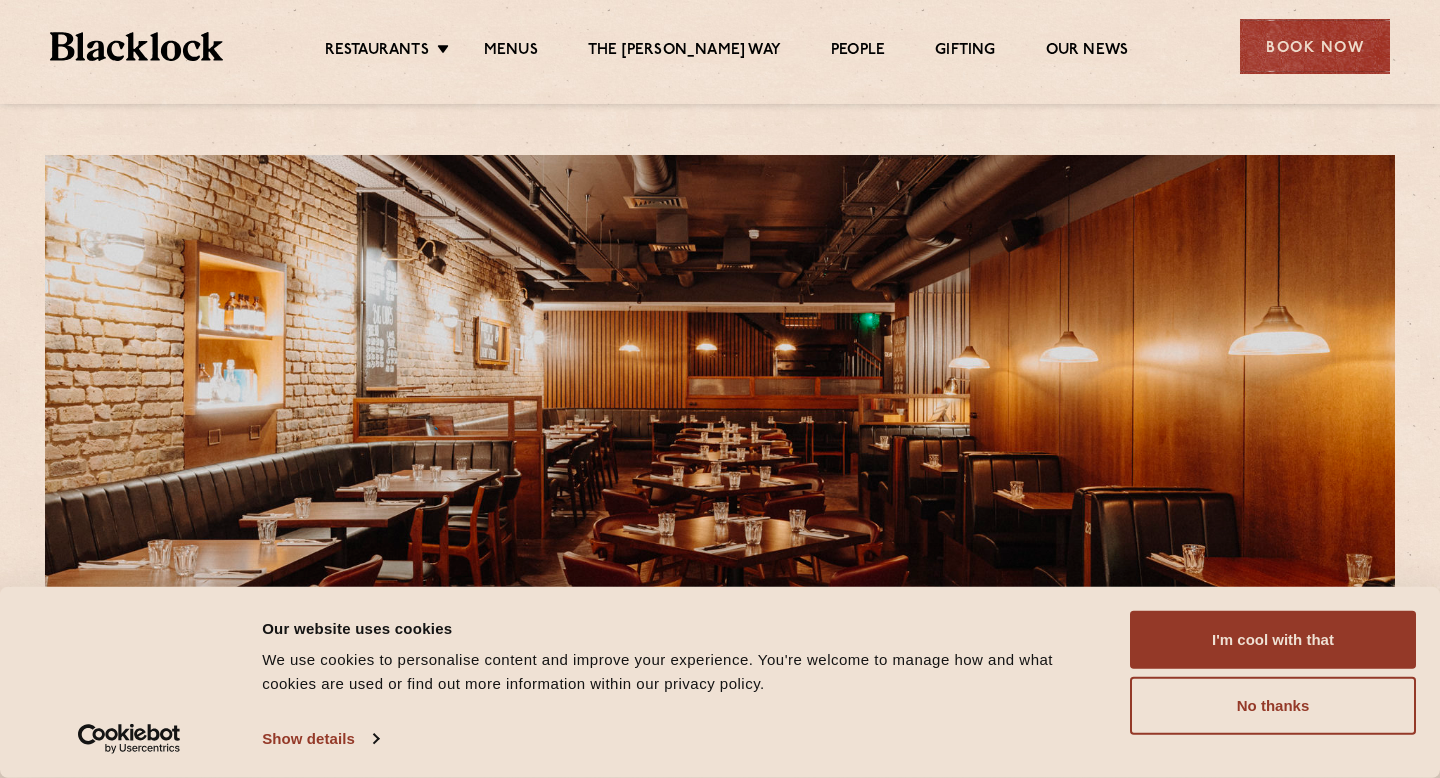 scroll, scrollTop: 0, scrollLeft: 0, axis: both 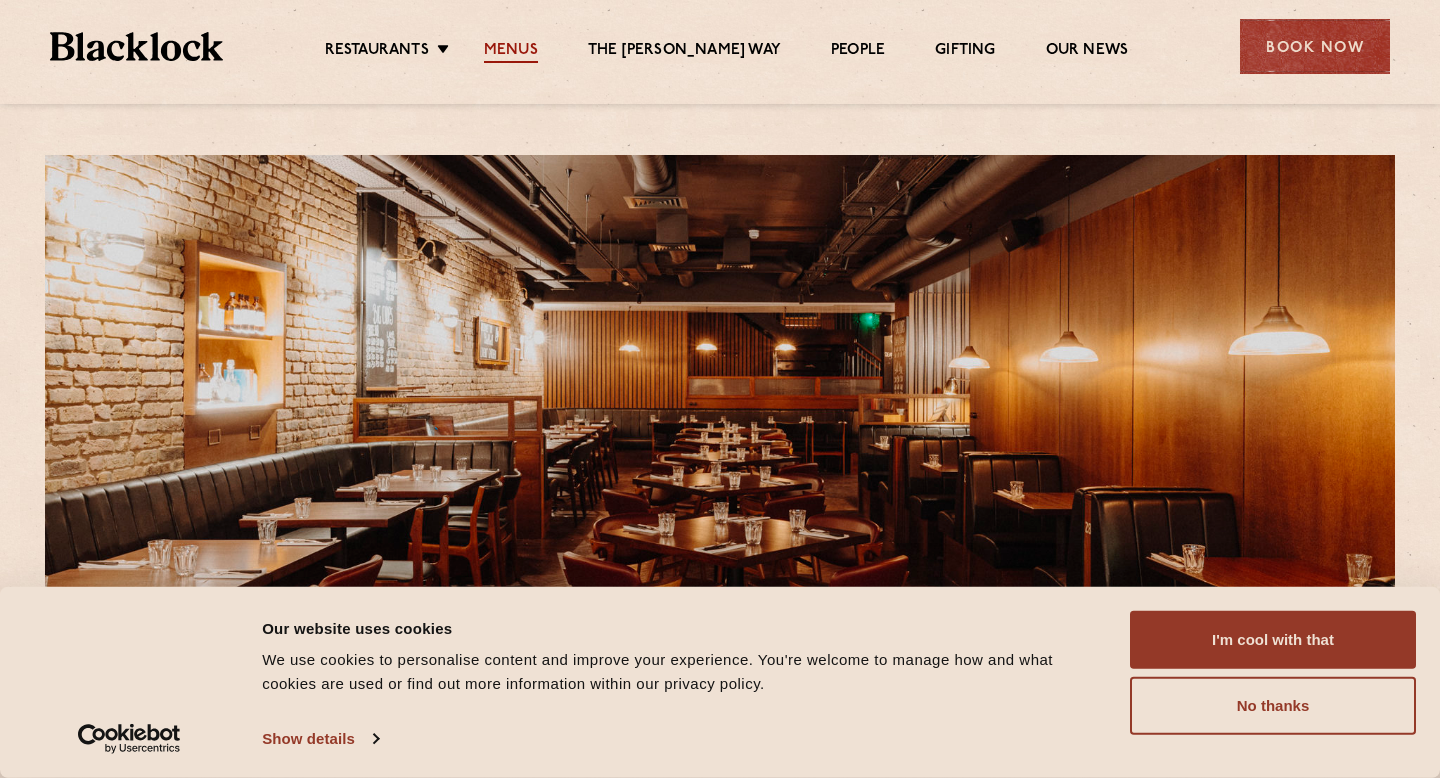 click on "Menus" at bounding box center (511, 52) 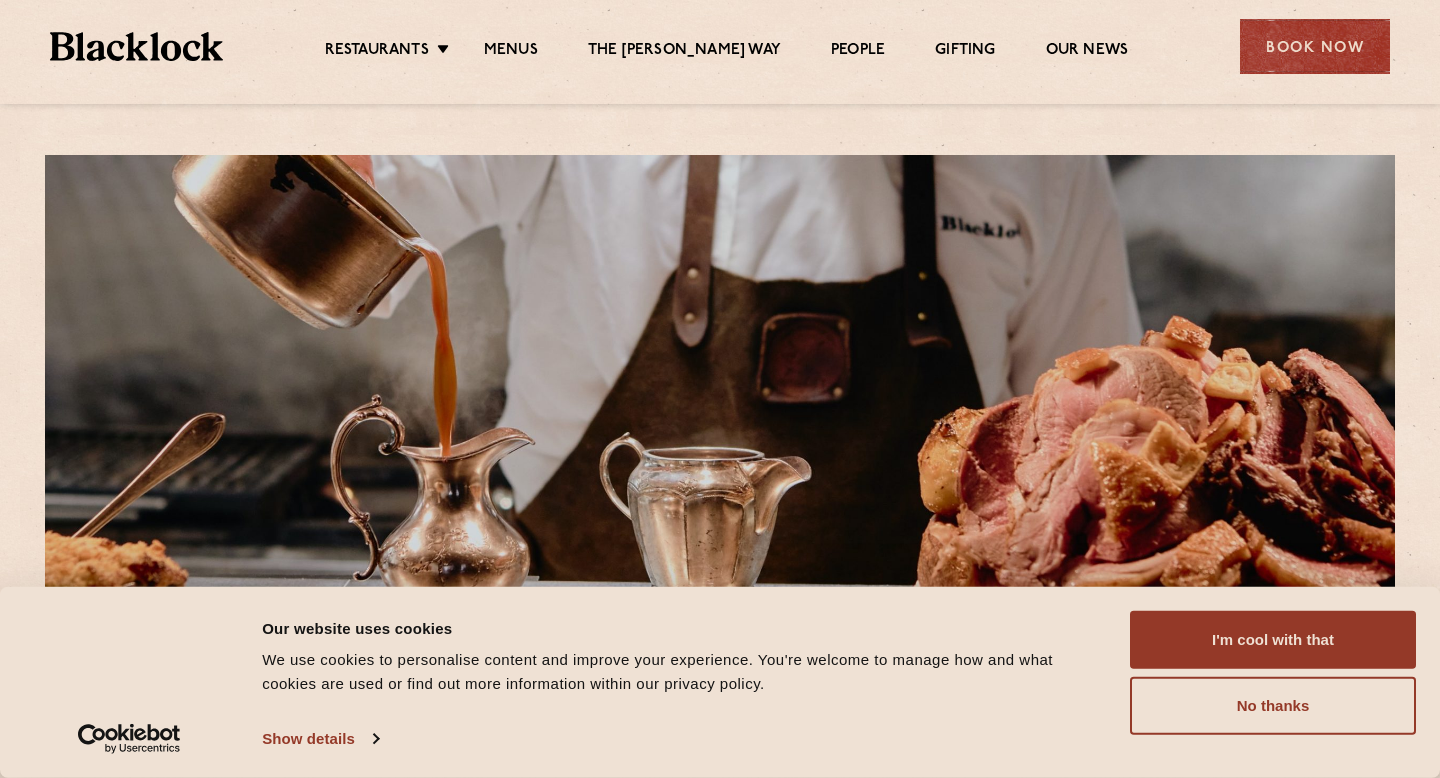 scroll, scrollTop: 0, scrollLeft: 0, axis: both 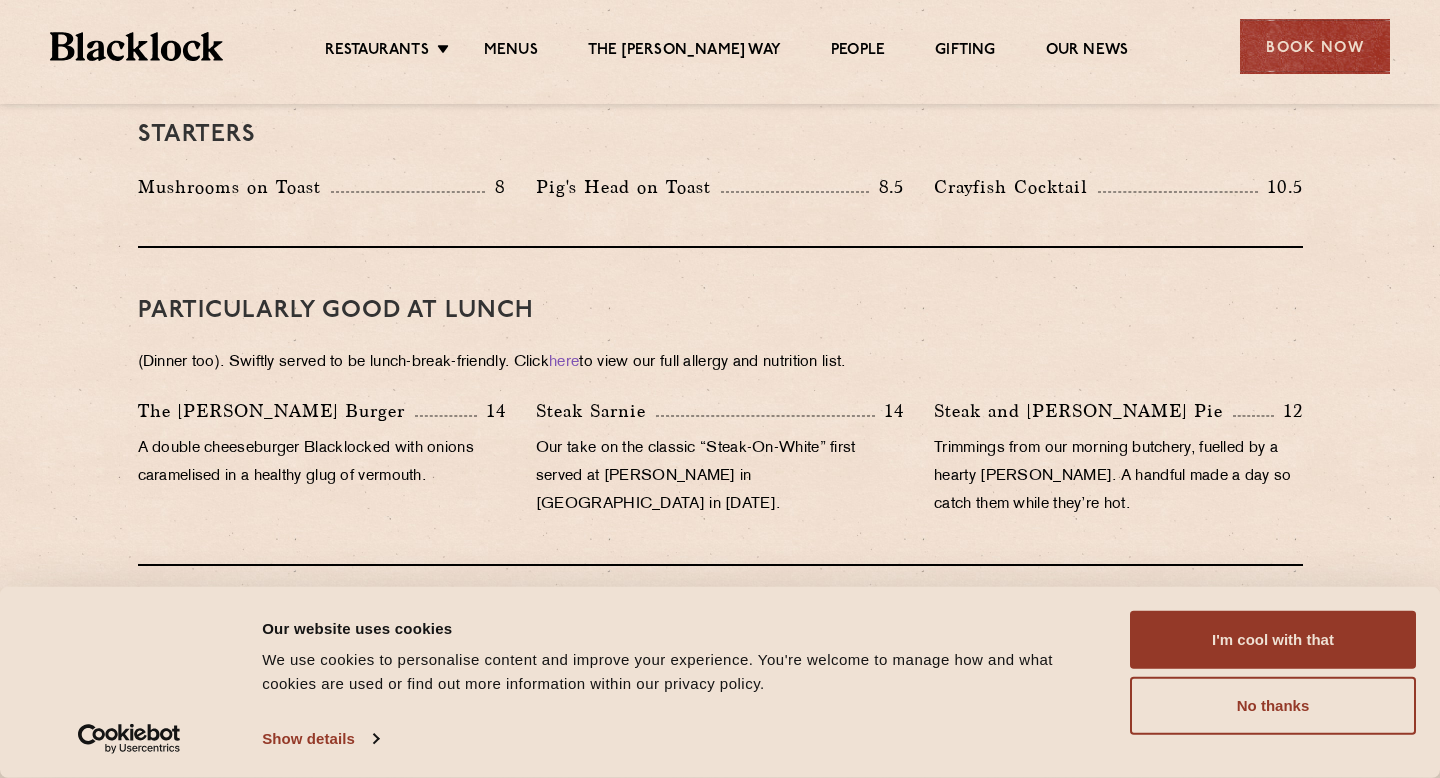 click on "Steak Sarnie" at bounding box center (596, 411) 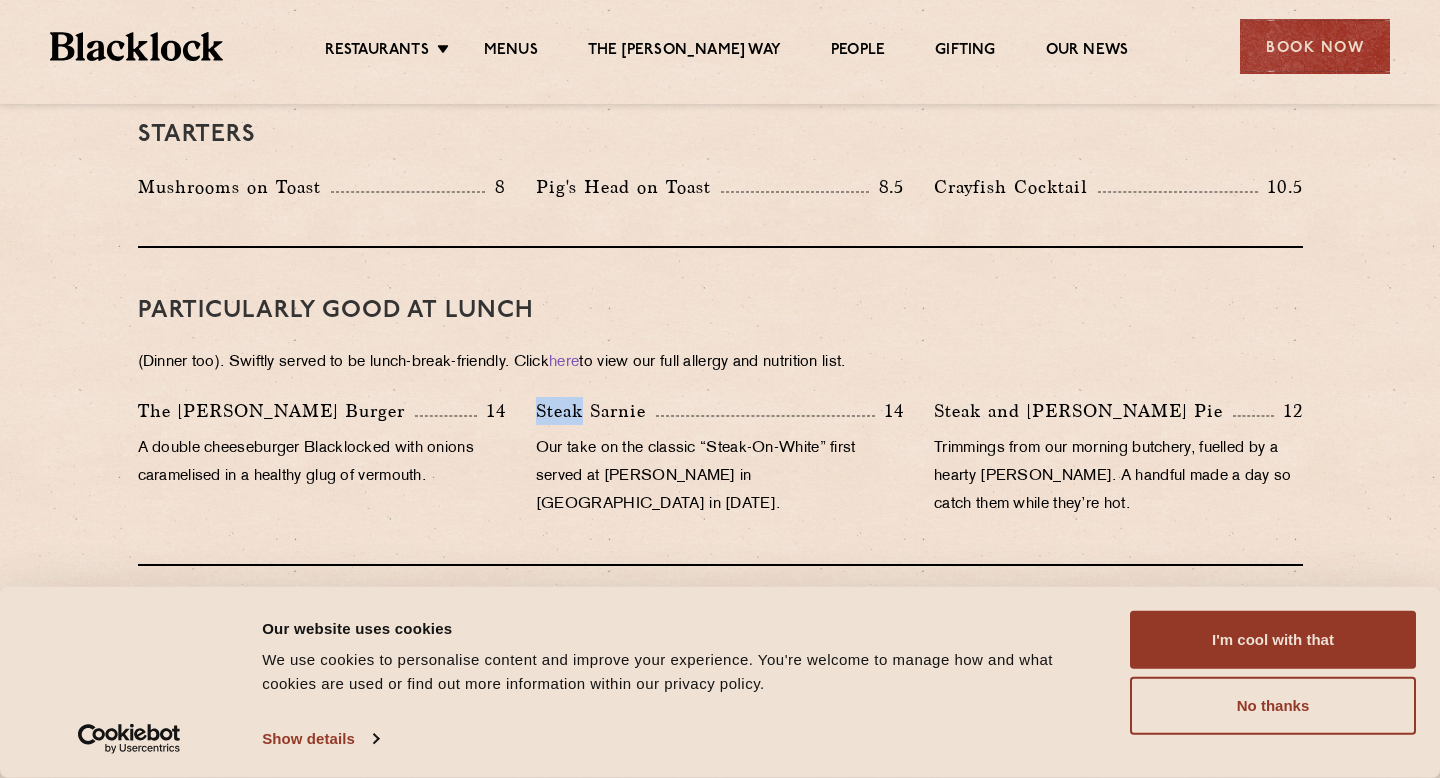 click on "Steak Sarnie" at bounding box center (596, 411) 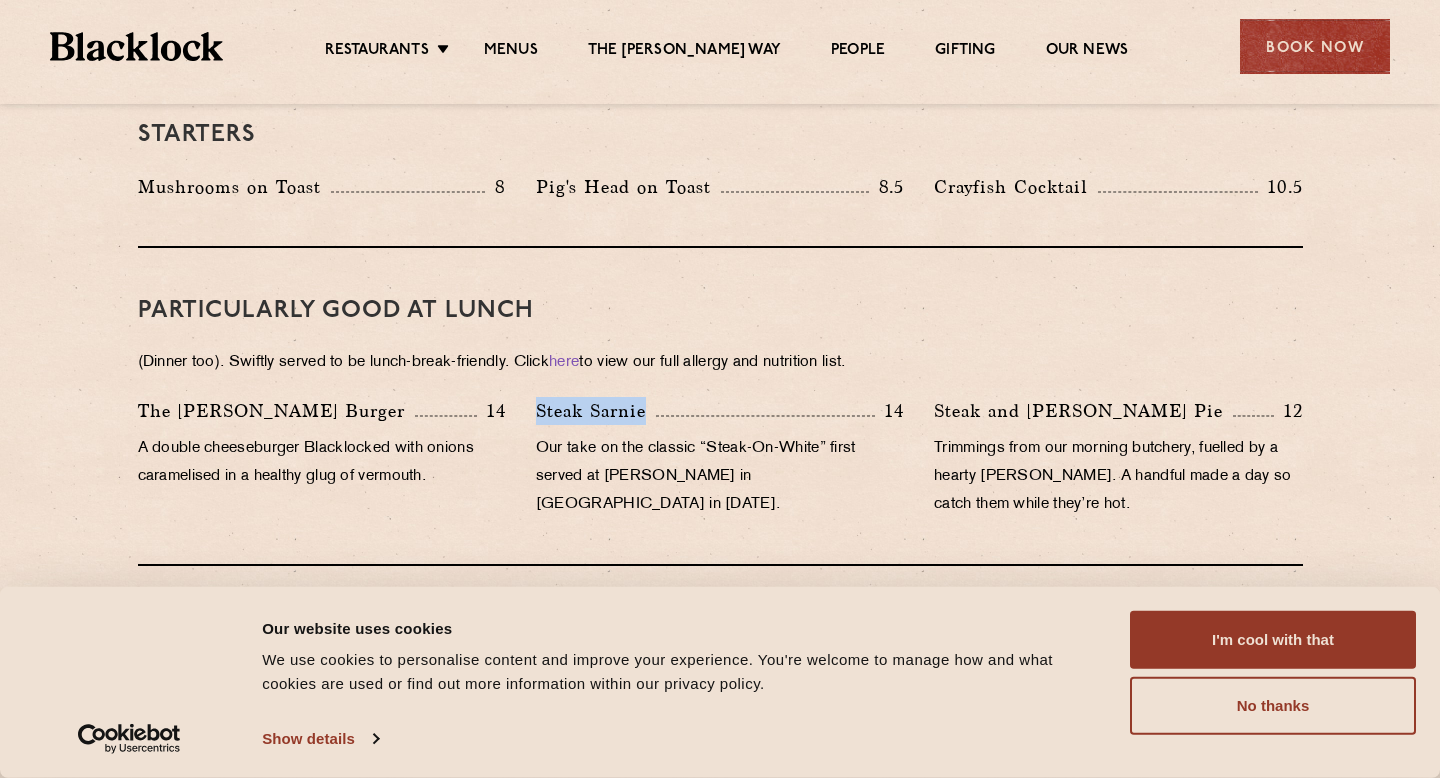 click on "Steak Sarnie" at bounding box center [596, 411] 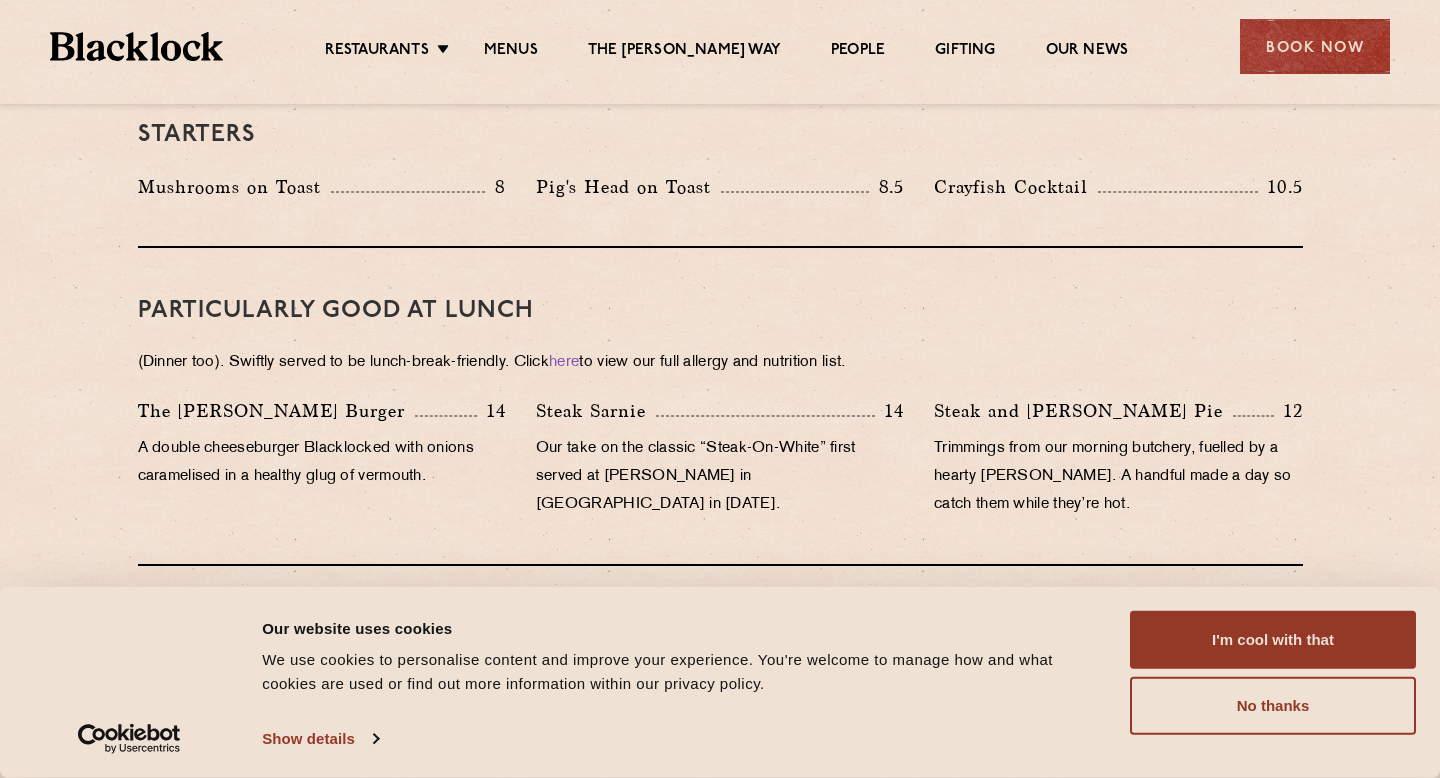 click on "Steak Sarnie 14 Our take on the classic “Steak-On-White” first served at Louis’ Lunch in [GEOGRAPHIC_DATA] in [DATE]." at bounding box center (720, 463) 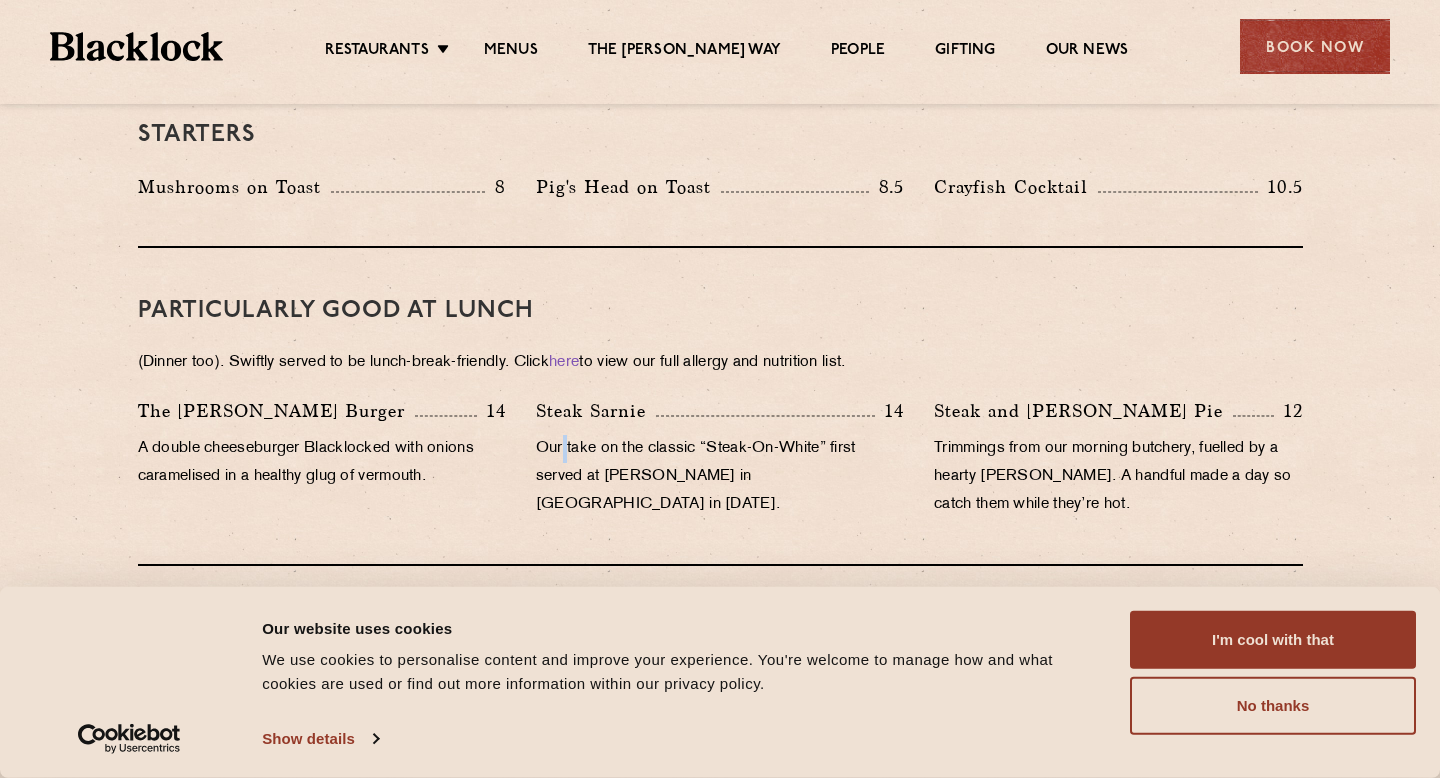 click on "Our take on the classic “Steak-On-White” first served at [PERSON_NAME] in [GEOGRAPHIC_DATA] in [DATE]." at bounding box center (720, 477) 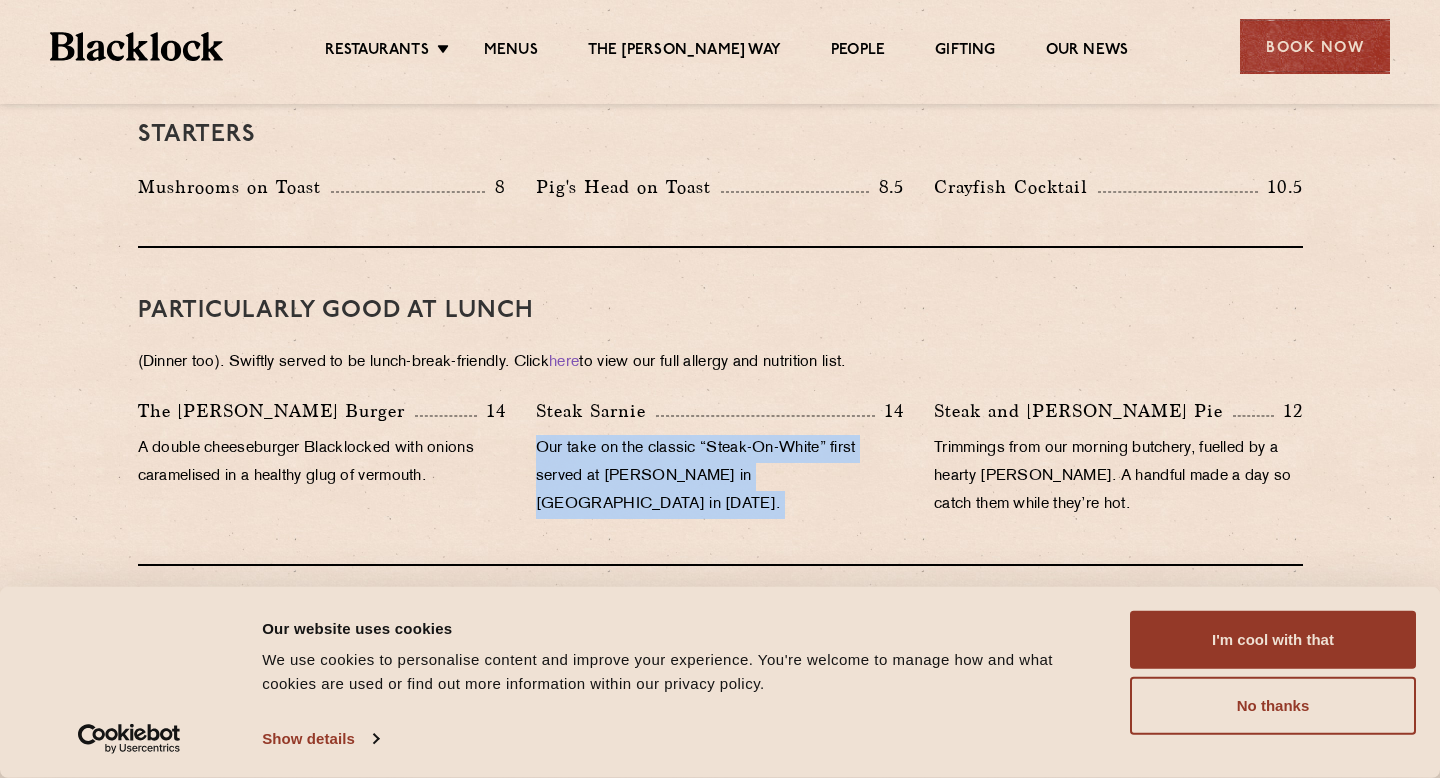 click on "Our take on the classic “Steak-On-White” first served at [PERSON_NAME] in [GEOGRAPHIC_DATA] in [DATE]." at bounding box center [720, 477] 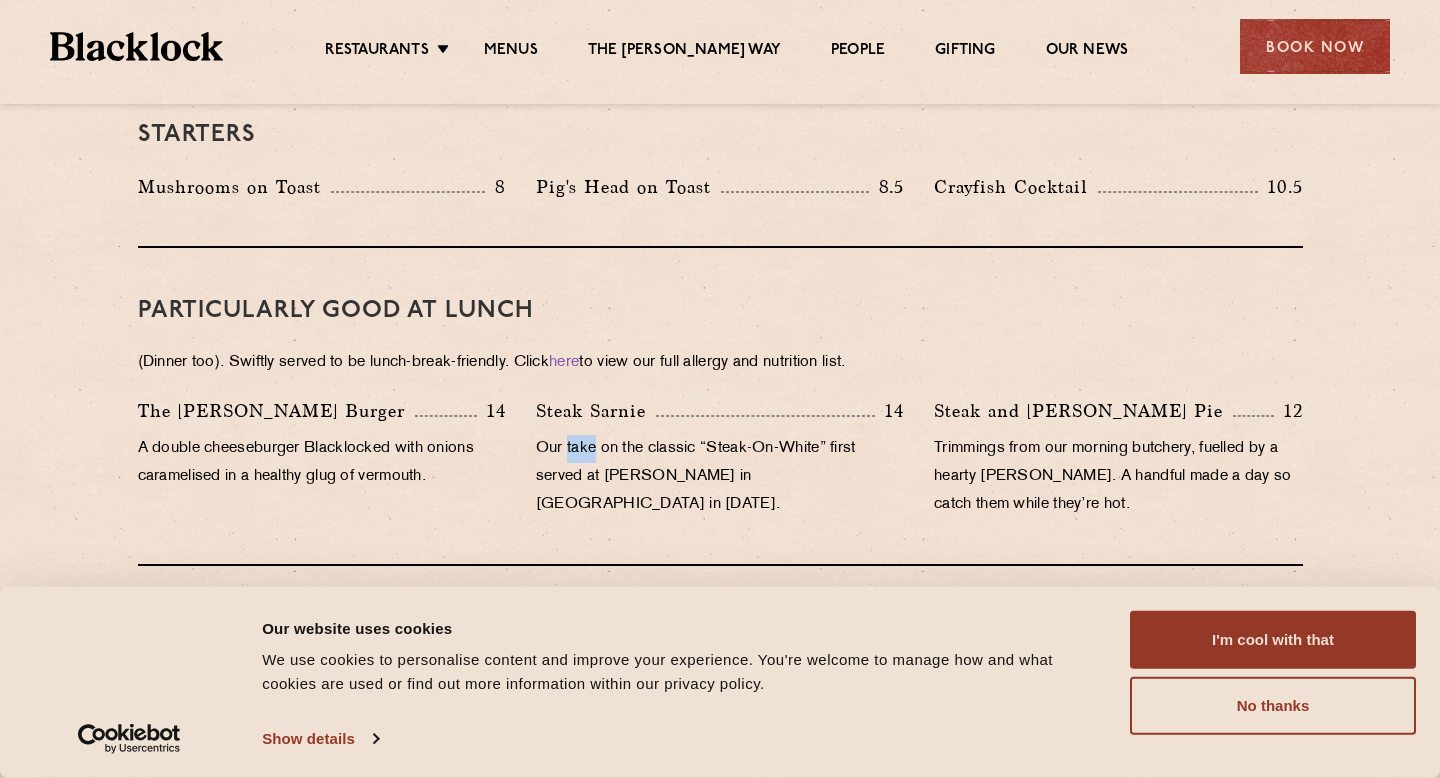 click on "Our take on the classic “Steak-On-White” first served at [PERSON_NAME] in [GEOGRAPHIC_DATA] in [DATE]." at bounding box center (720, 477) 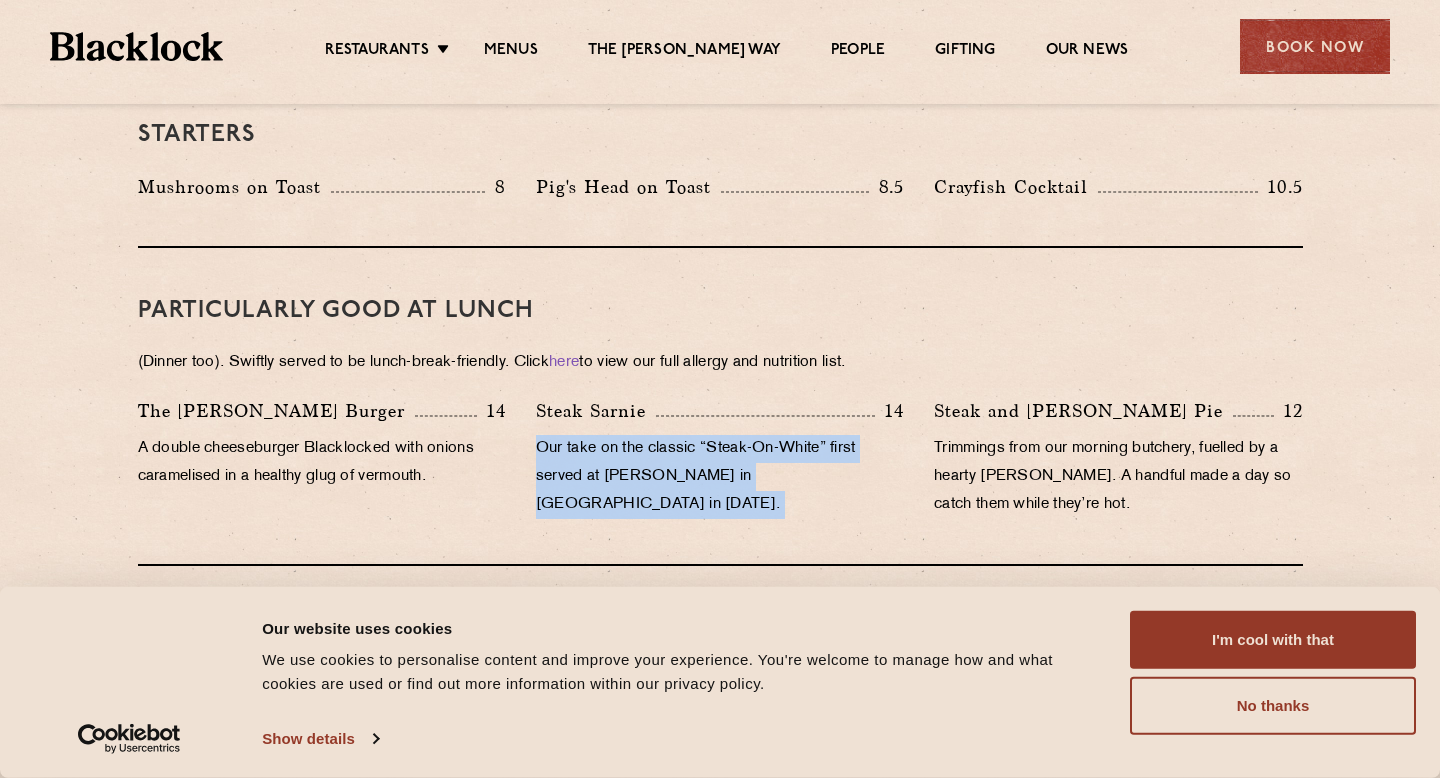 click on "Our take on the classic “Steak-On-White” first served at [PERSON_NAME] in [GEOGRAPHIC_DATA] in [DATE]." at bounding box center [720, 477] 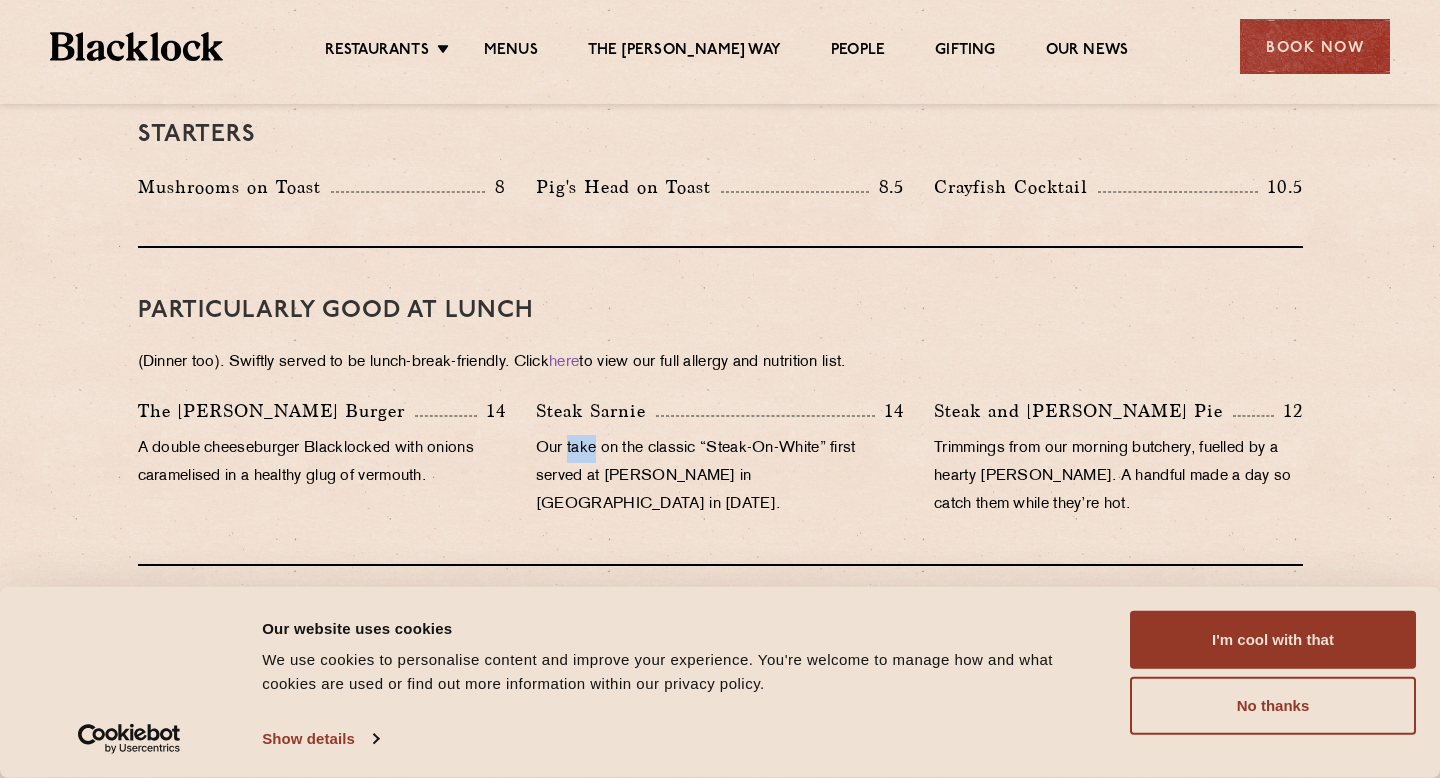 click on "Our take on the classic “Steak-On-White” first served at [PERSON_NAME] in [GEOGRAPHIC_DATA] in [DATE]." at bounding box center [720, 477] 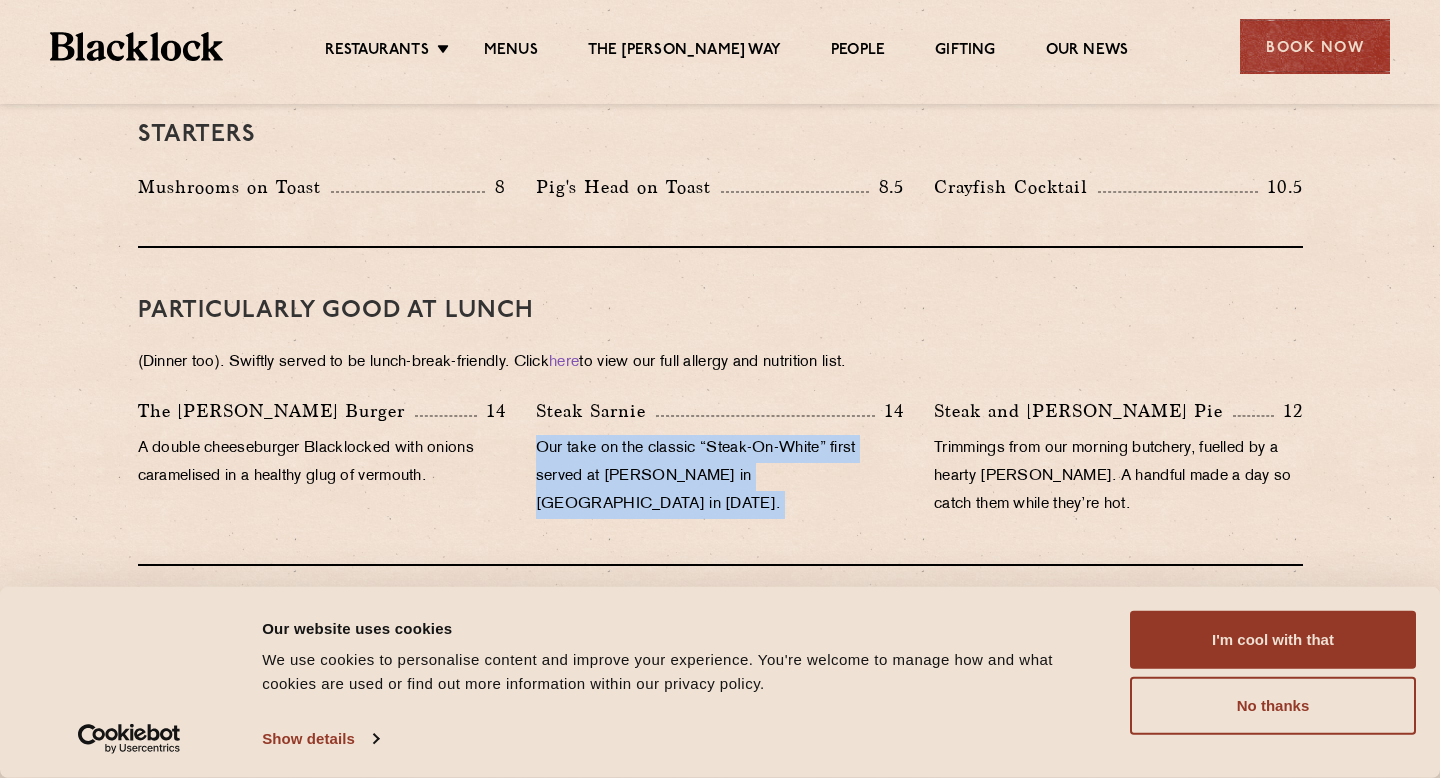 click on "Our take on the classic “Steak-On-White” first served at [PERSON_NAME] in [GEOGRAPHIC_DATA] in [DATE]." at bounding box center (720, 477) 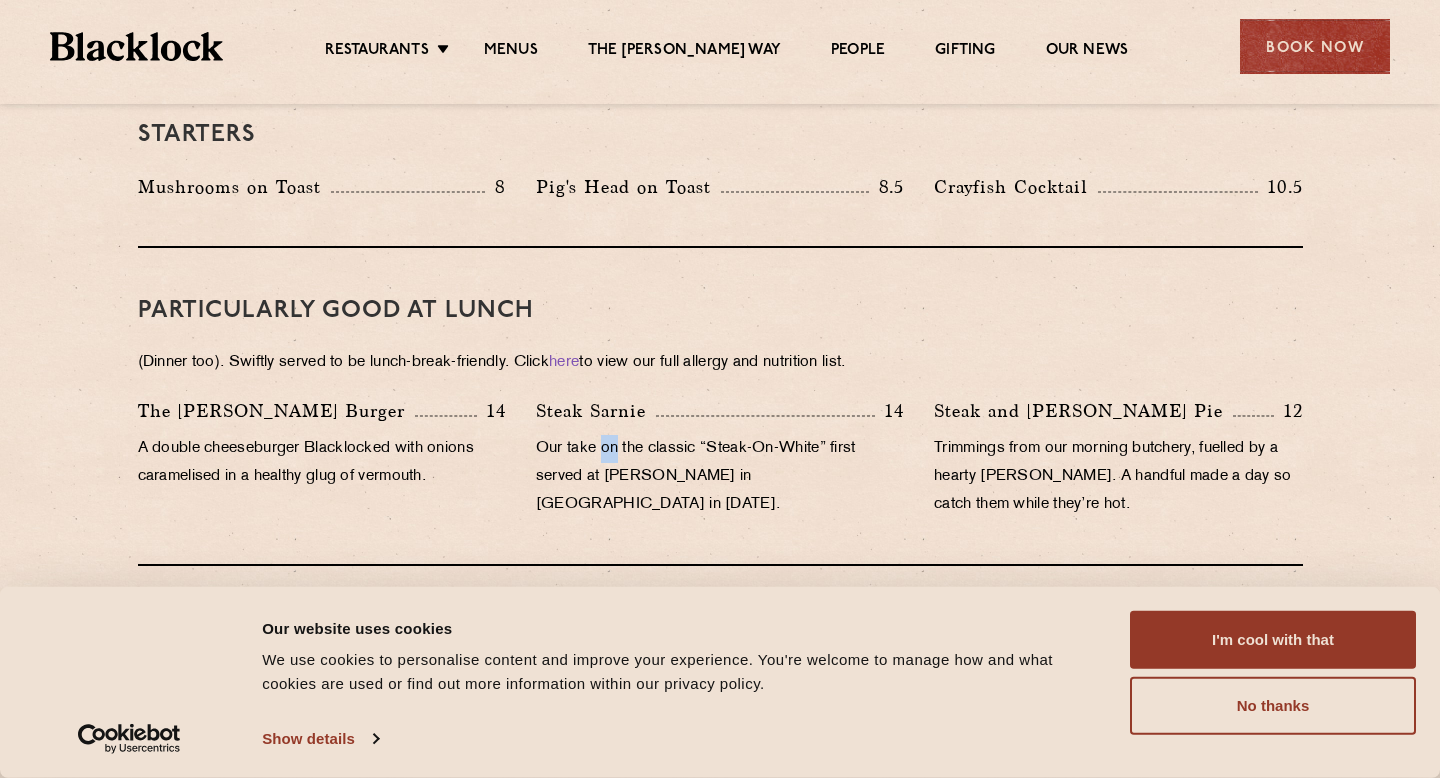click on "Our take on the classic “Steak-On-White” first served at [PERSON_NAME] in [GEOGRAPHIC_DATA] in [DATE]." at bounding box center [720, 477] 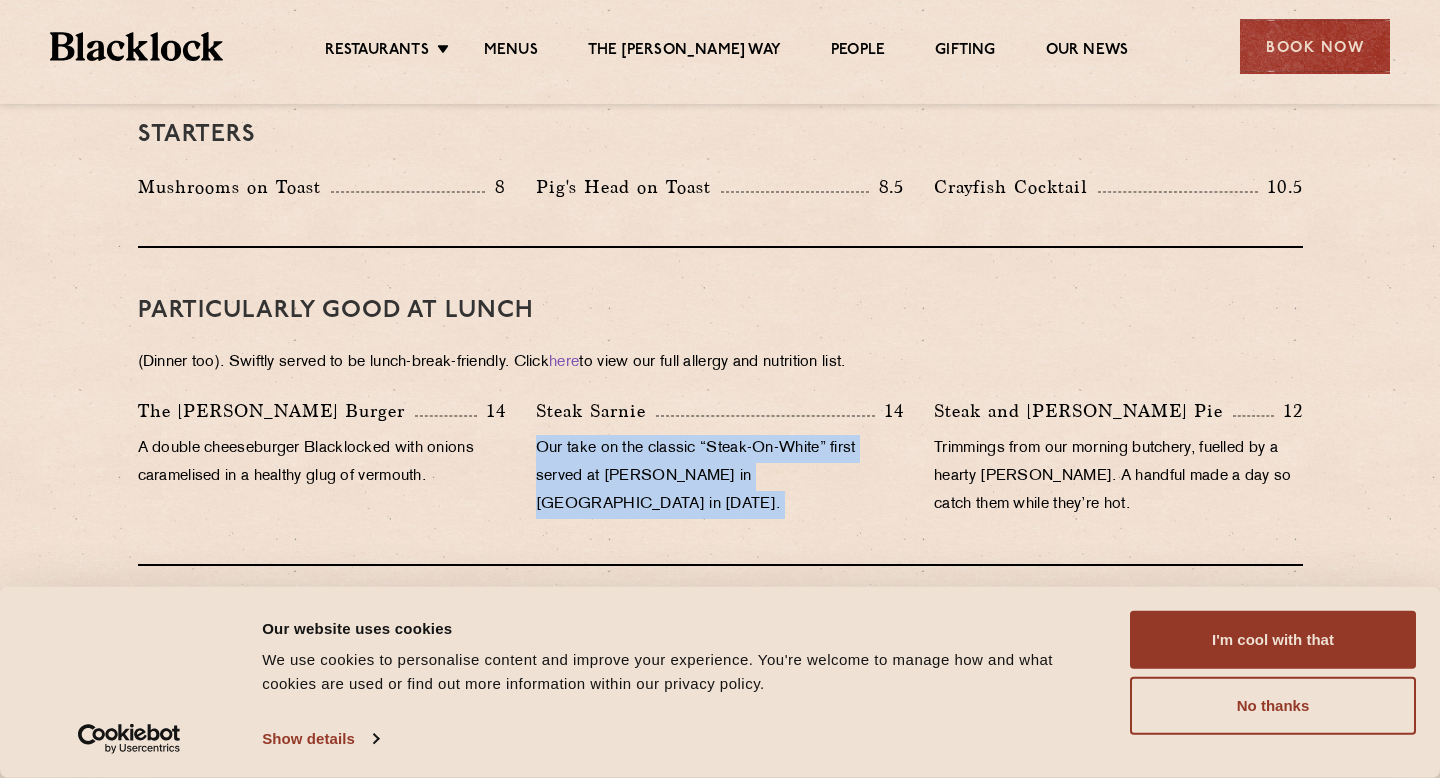 click on "Our take on the classic “Steak-On-White” first served at [PERSON_NAME] in [GEOGRAPHIC_DATA] in [DATE]." at bounding box center [720, 477] 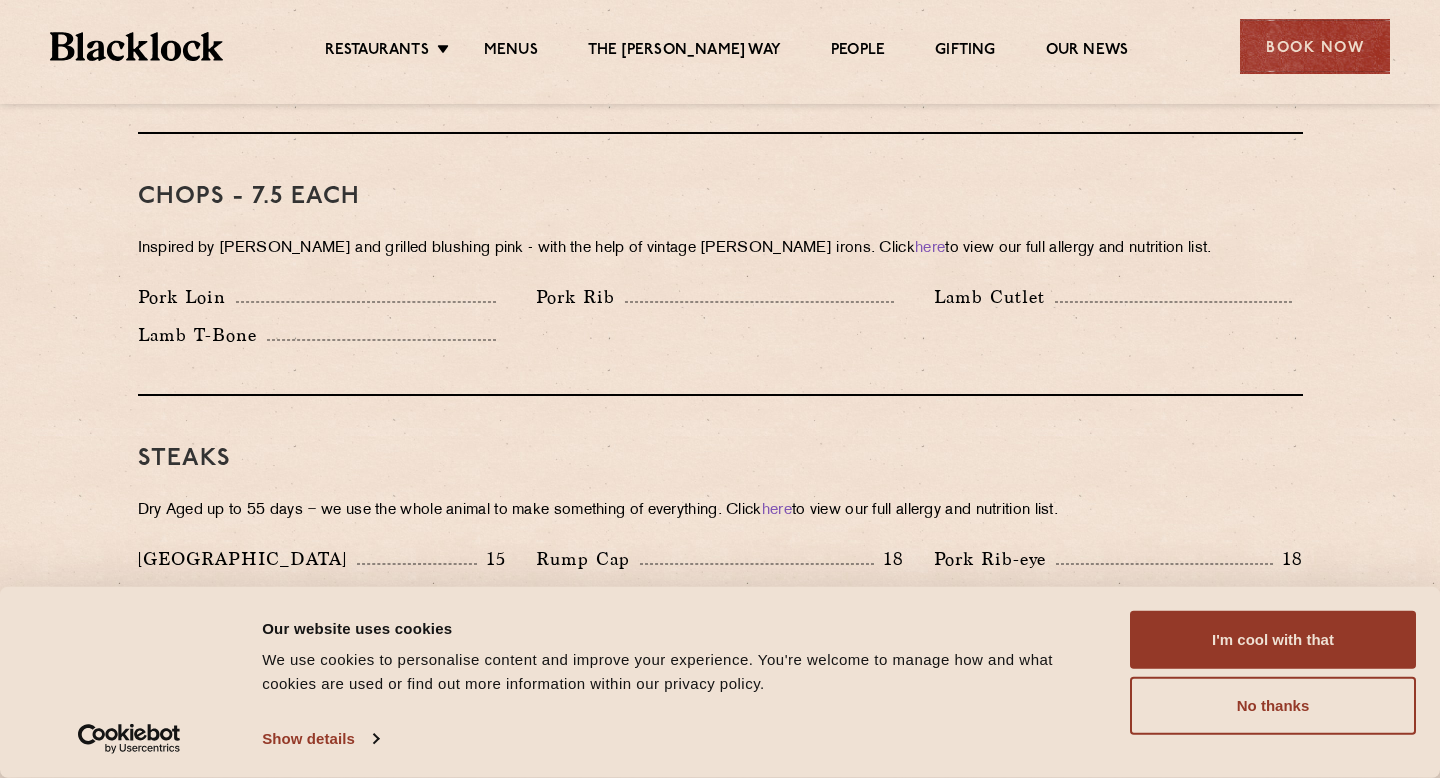 scroll, scrollTop: 1569, scrollLeft: 0, axis: vertical 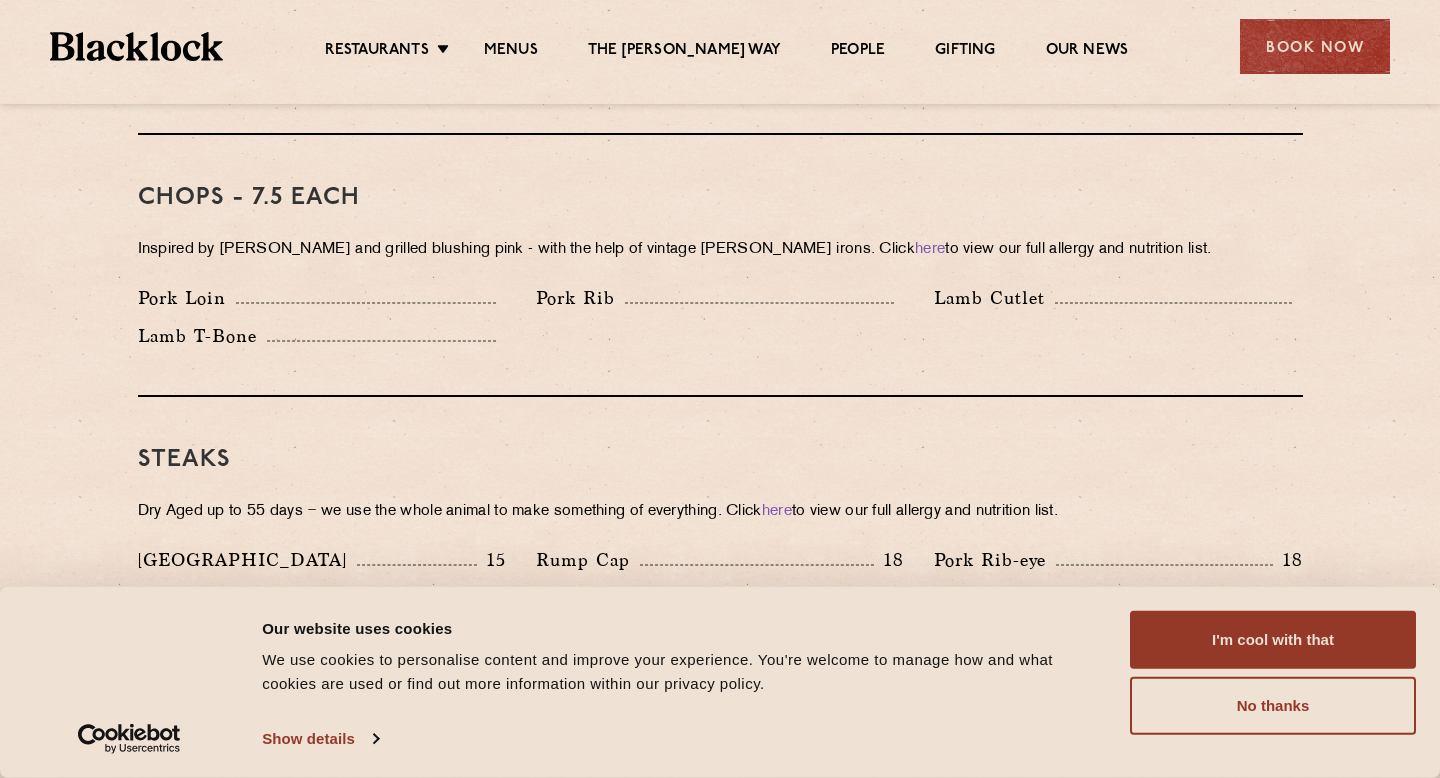 click on "Inspired by [PERSON_NAME] and grilled blushing pink - with the help of vintage [PERSON_NAME] irons. Click  here  to view our full allergy and nutrition list." at bounding box center (720, 250) 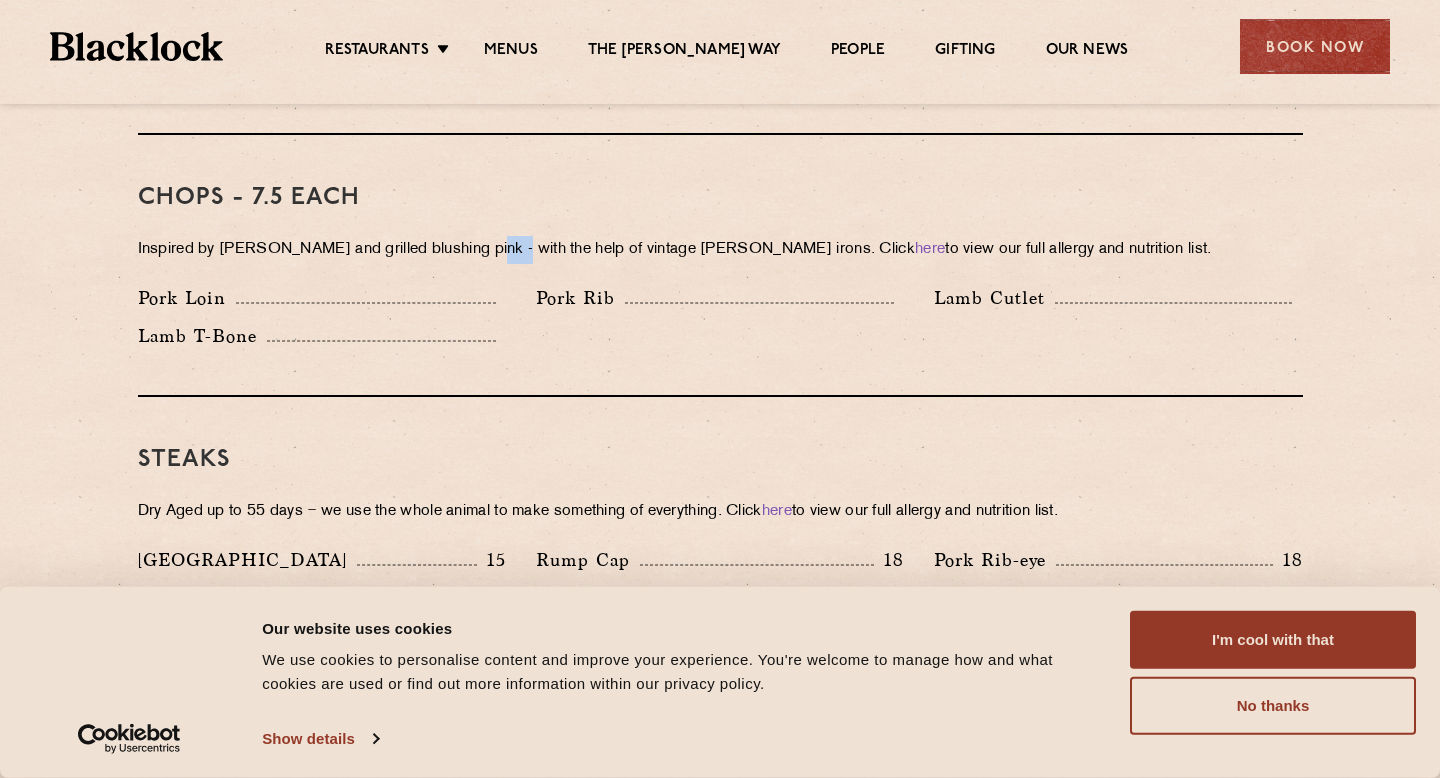 click on "Inspired by [PERSON_NAME] and grilled blushing pink - with the help of vintage [PERSON_NAME] irons. Click  here  to view our full allergy and nutrition list." at bounding box center (720, 250) 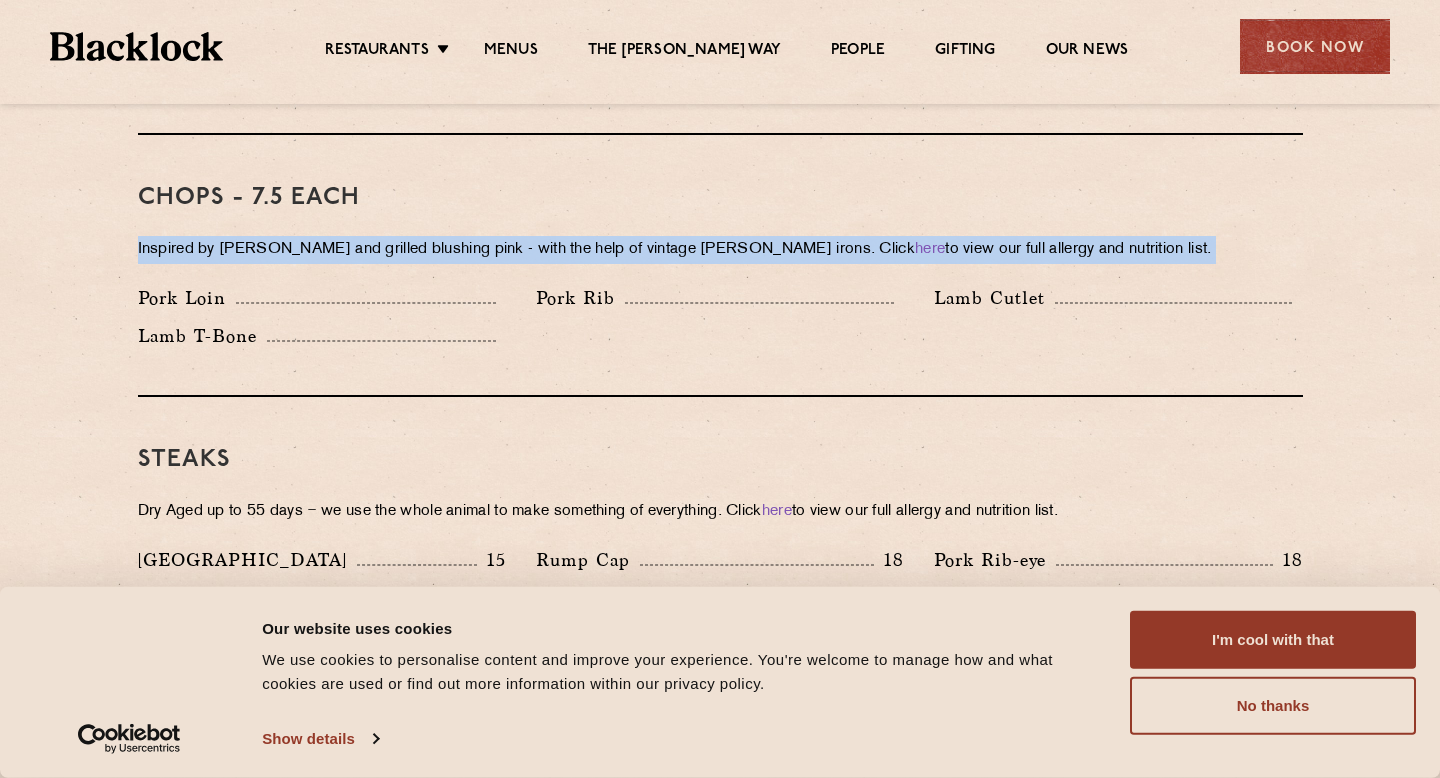 click on "Inspired by [PERSON_NAME] and grilled blushing pink - with the help of vintage [PERSON_NAME] irons. Click  here  to view our full allergy and nutrition list." at bounding box center [720, 250] 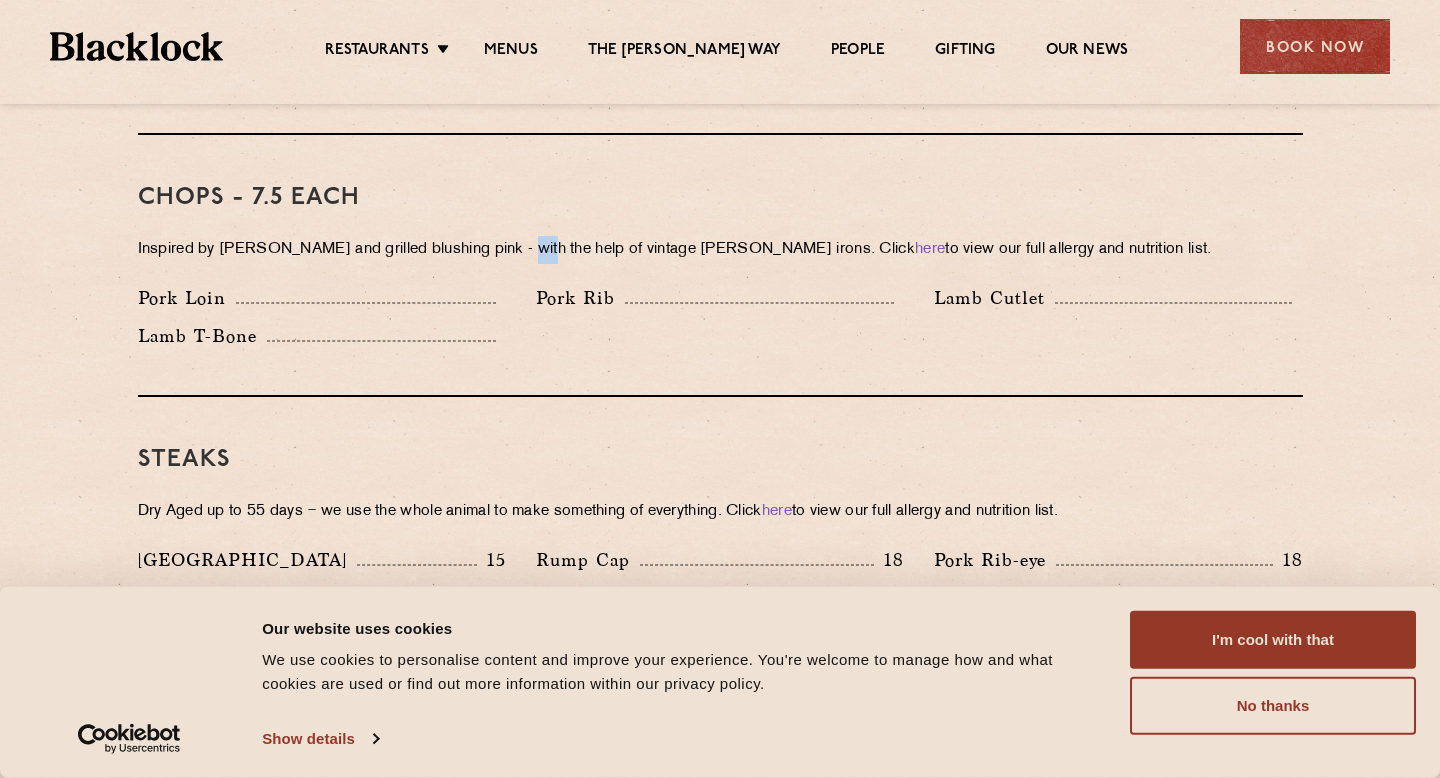 click on "Inspired by [PERSON_NAME] and grilled blushing pink - with the help of vintage [PERSON_NAME] irons. Click  here  to view our full allergy and nutrition list." at bounding box center [720, 250] 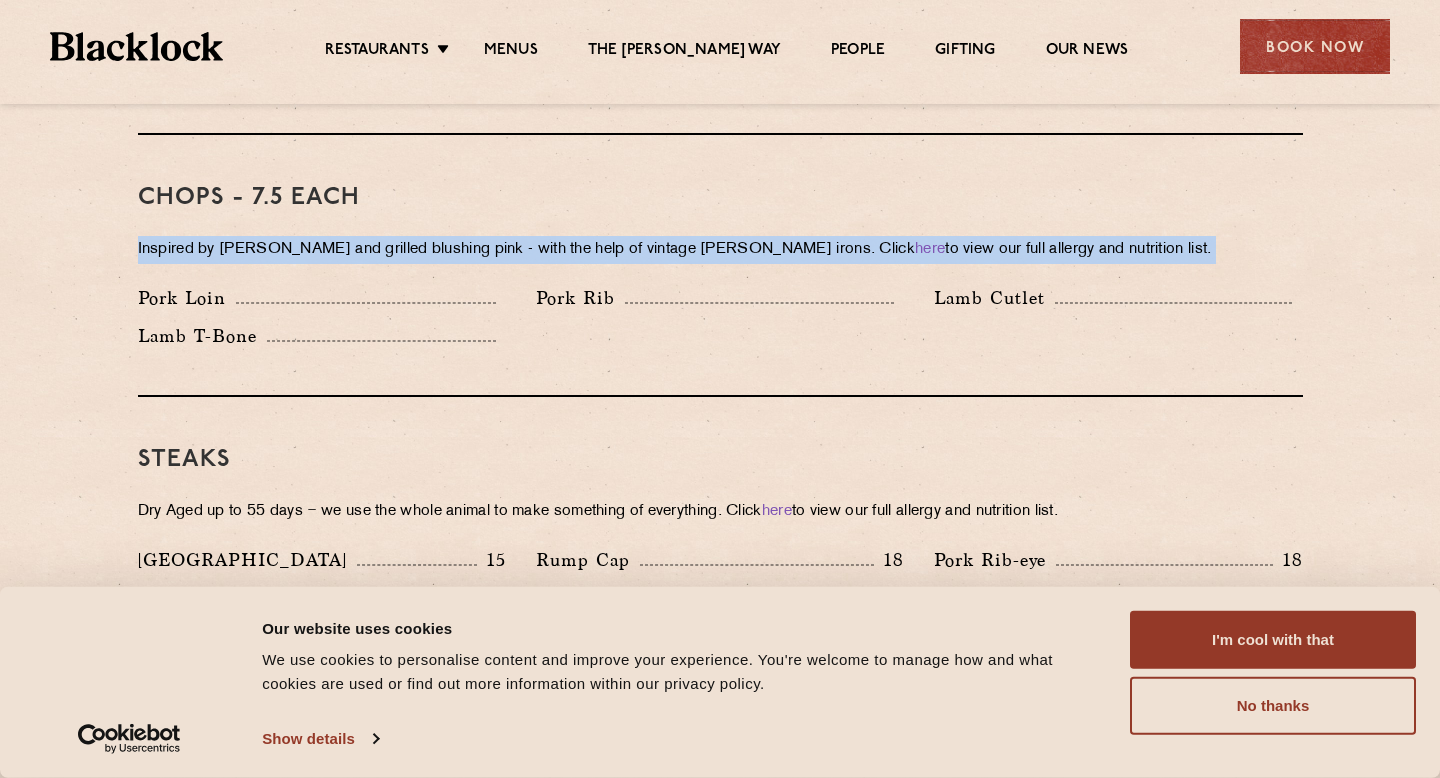 click on "Inspired by [PERSON_NAME] and grilled blushing pink - with the help of vintage [PERSON_NAME] irons. Click  here  to view our full allergy and nutrition list." at bounding box center (720, 250) 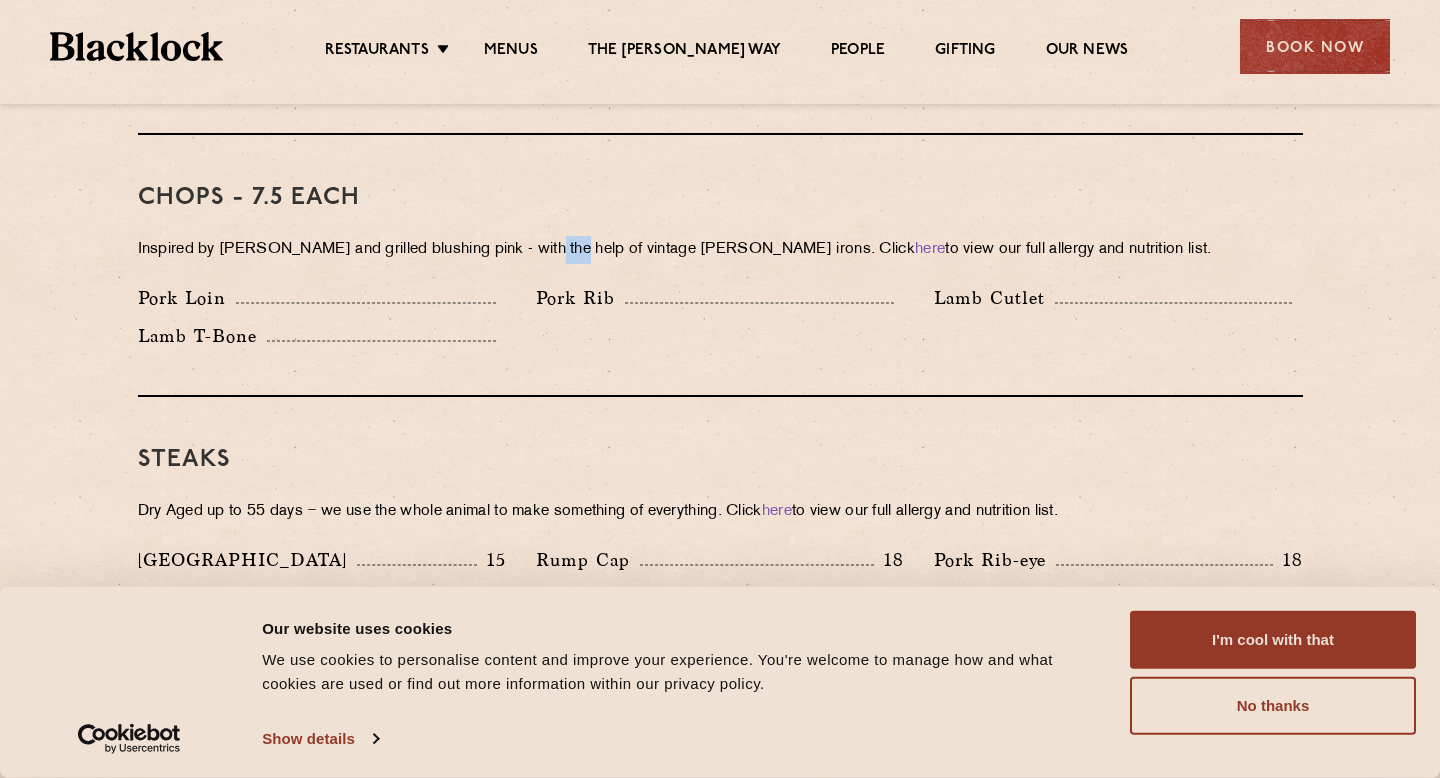 click on "Inspired by [PERSON_NAME] and grilled blushing pink - with the help of vintage [PERSON_NAME] irons. Click  here  to view our full allergy and nutrition list." at bounding box center (720, 250) 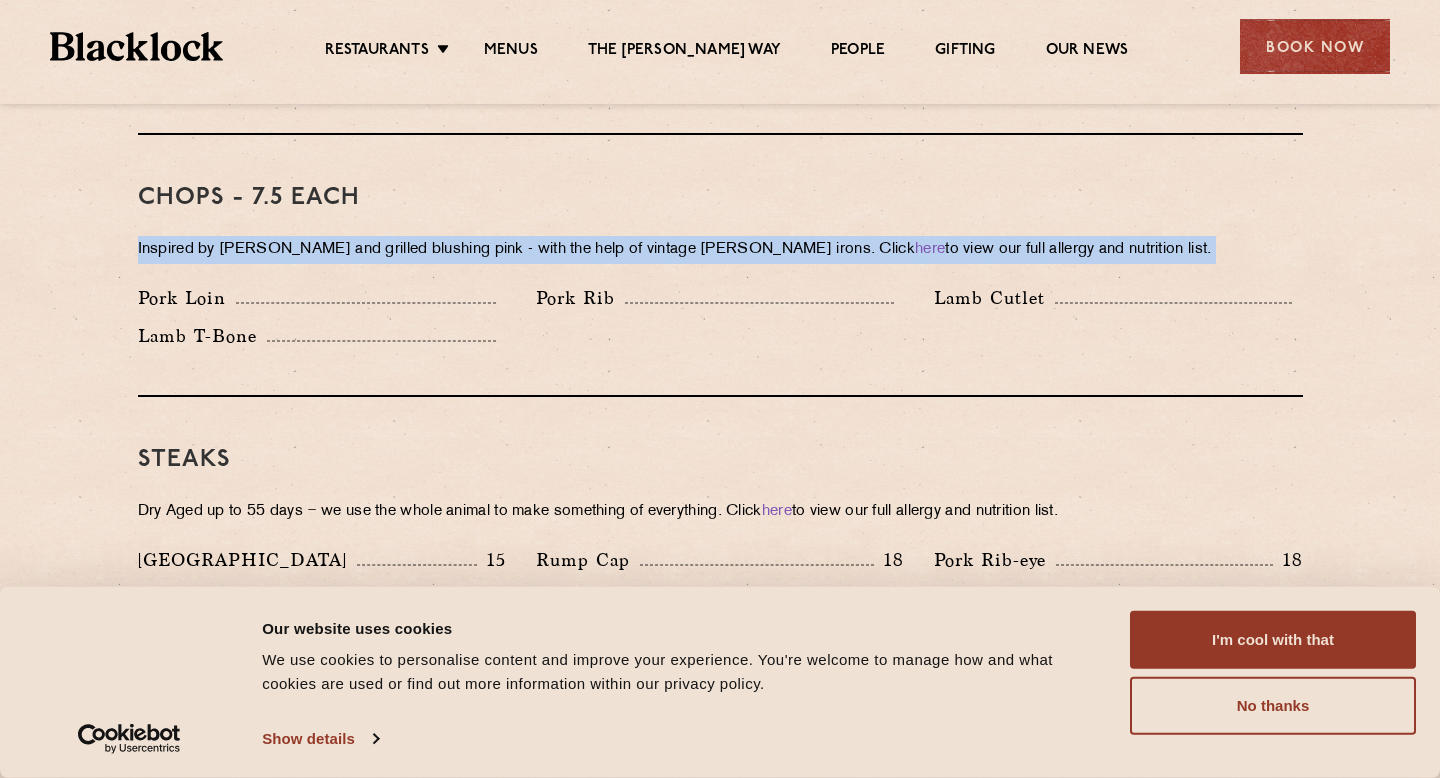 click on "Inspired by [PERSON_NAME] and grilled blushing pink - with the help of vintage [PERSON_NAME] irons. Click  here  to view our full allergy and nutrition list." at bounding box center (720, 250) 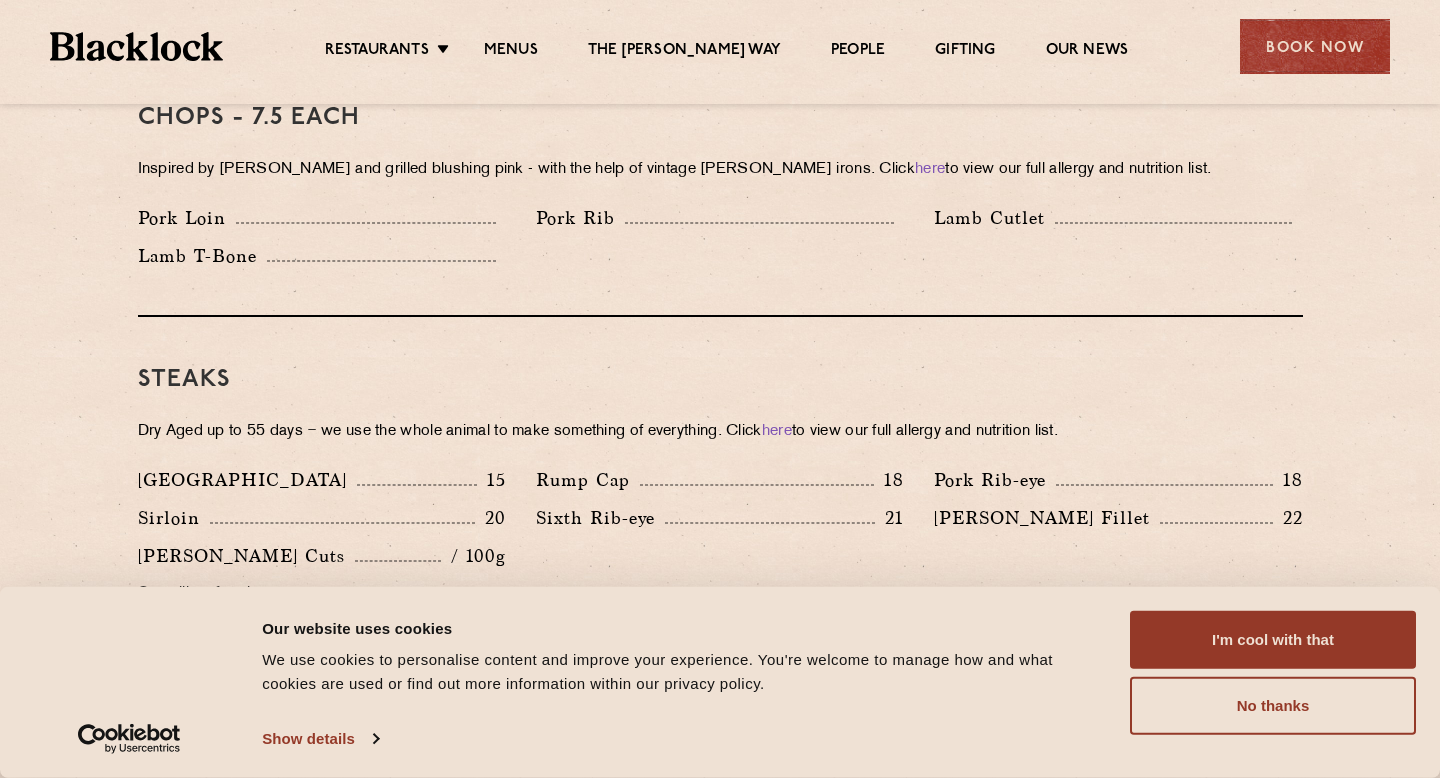 scroll, scrollTop: 1659, scrollLeft: 0, axis: vertical 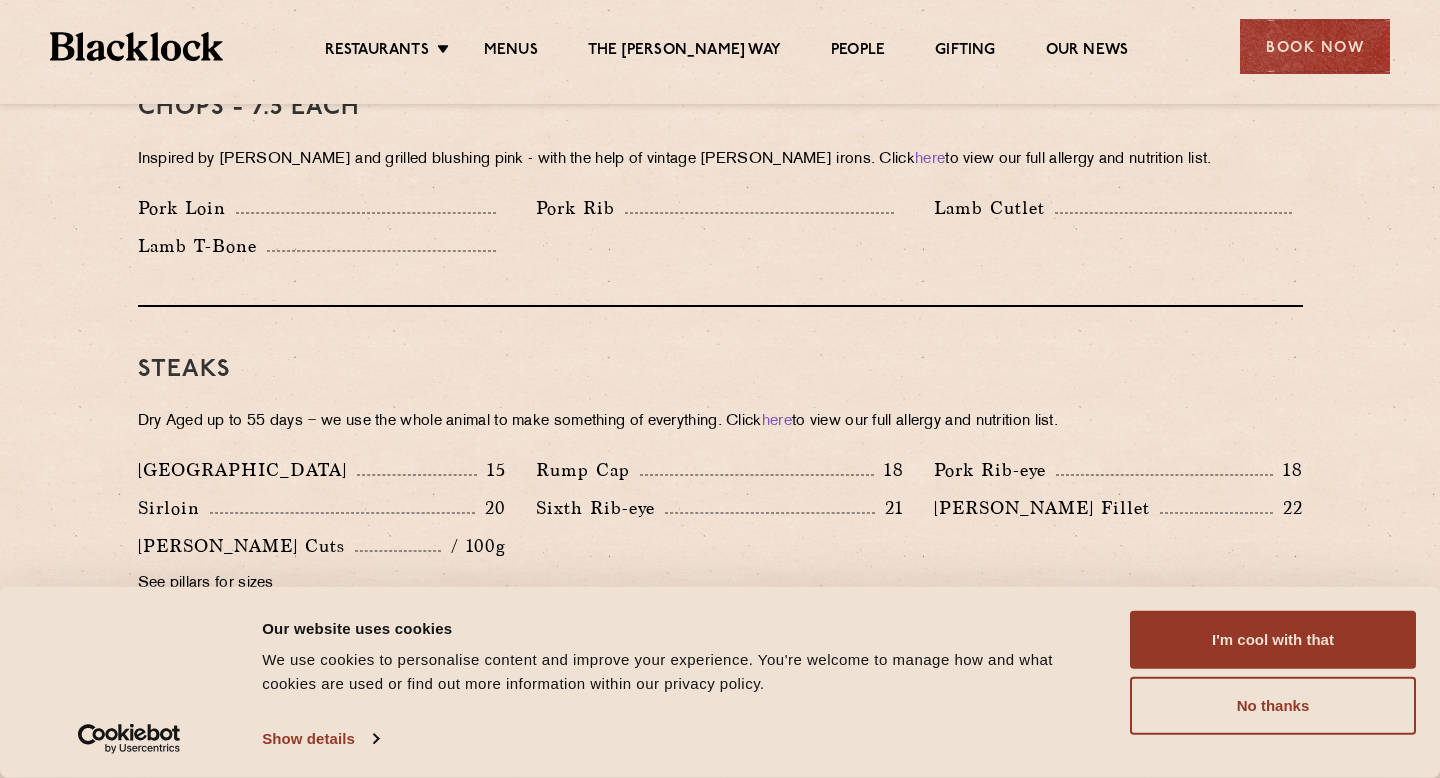 click on "Dry Aged up to 55 days − we use the whole animal to make something of everything. Click  here  to view our full allergy and nutrition list." at bounding box center [720, 422] 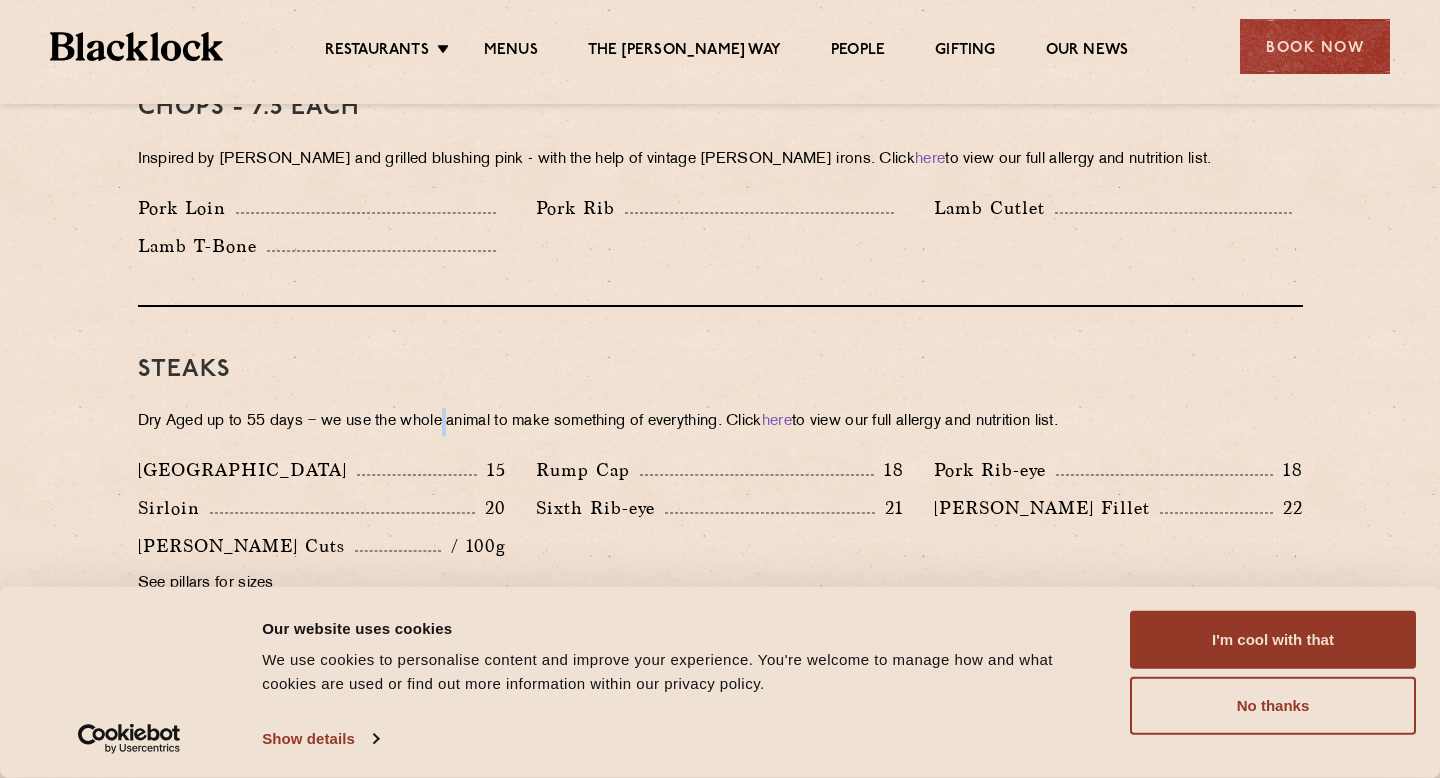 click on "Dry Aged up to 55 days − we use the whole animal to make something of everything. Click  here  to view our full allergy and nutrition list." at bounding box center (720, 422) 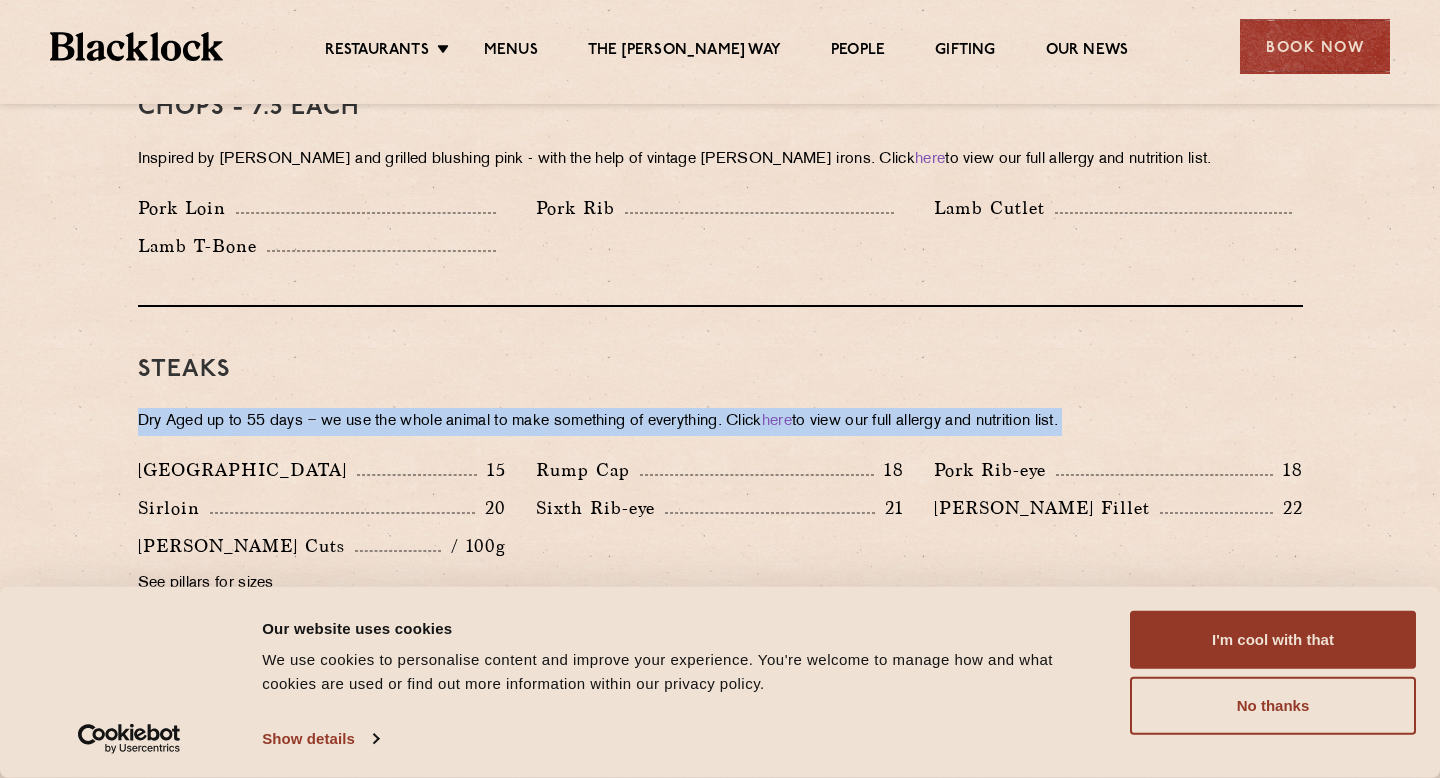 click on "Dry Aged up to 55 days − we use the whole animal to make something of everything. Click  here  to view our full allergy and nutrition list." at bounding box center [720, 422] 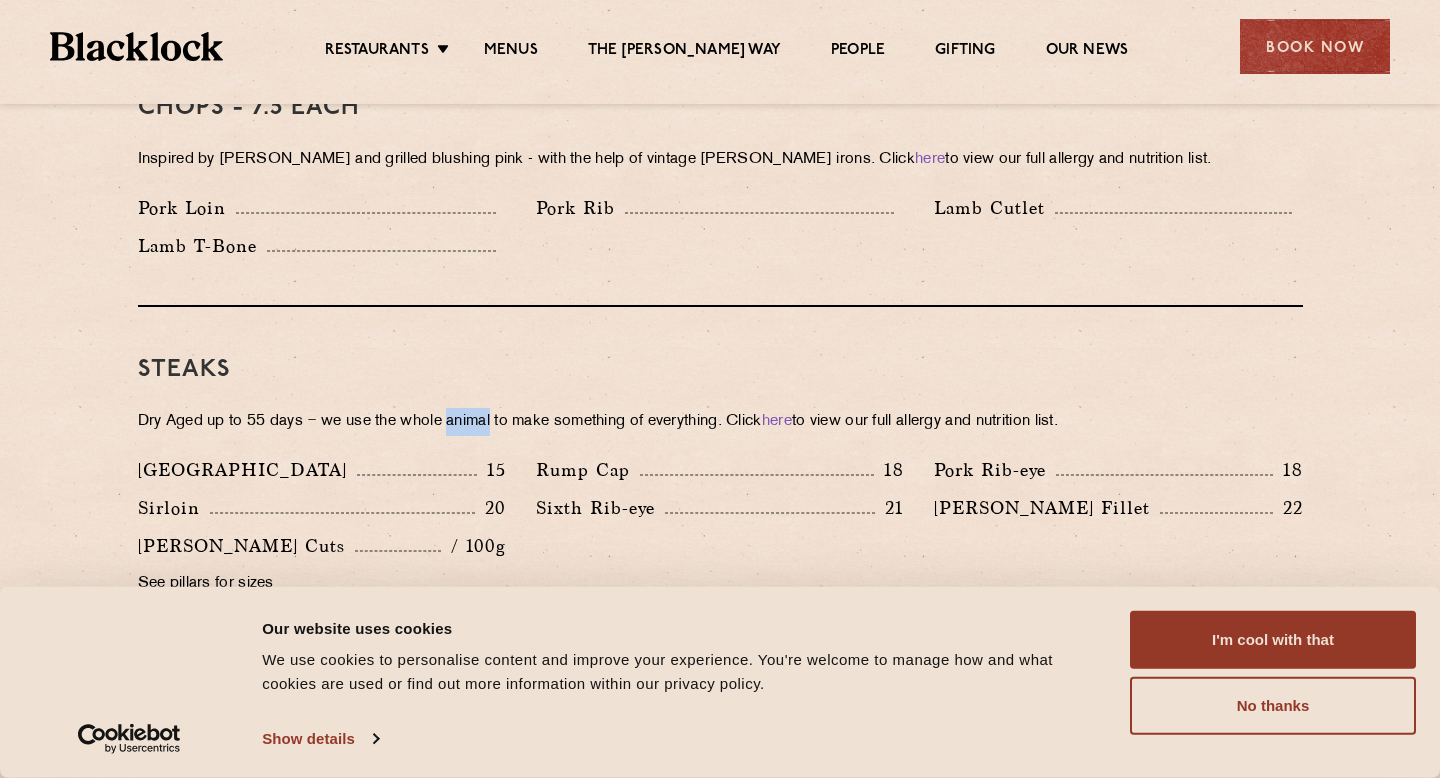 click on "Dry Aged up to 55 days − we use the whole animal to make something of everything. Click  here  to view our full allergy and nutrition list." at bounding box center [720, 422] 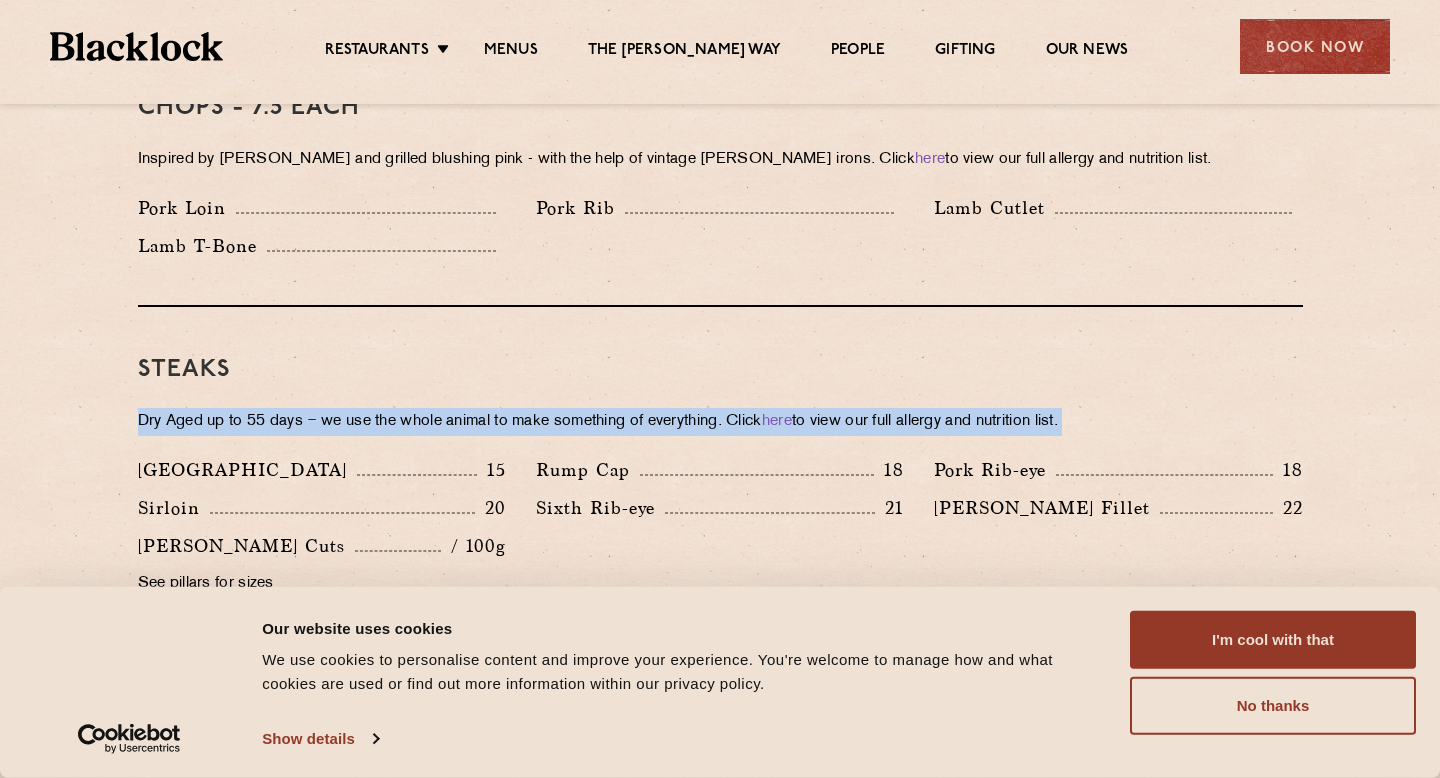 click on "Dry Aged up to 55 days − we use the whole animal to make something of everything. Click  here  to view our full allergy and nutrition list." at bounding box center [720, 422] 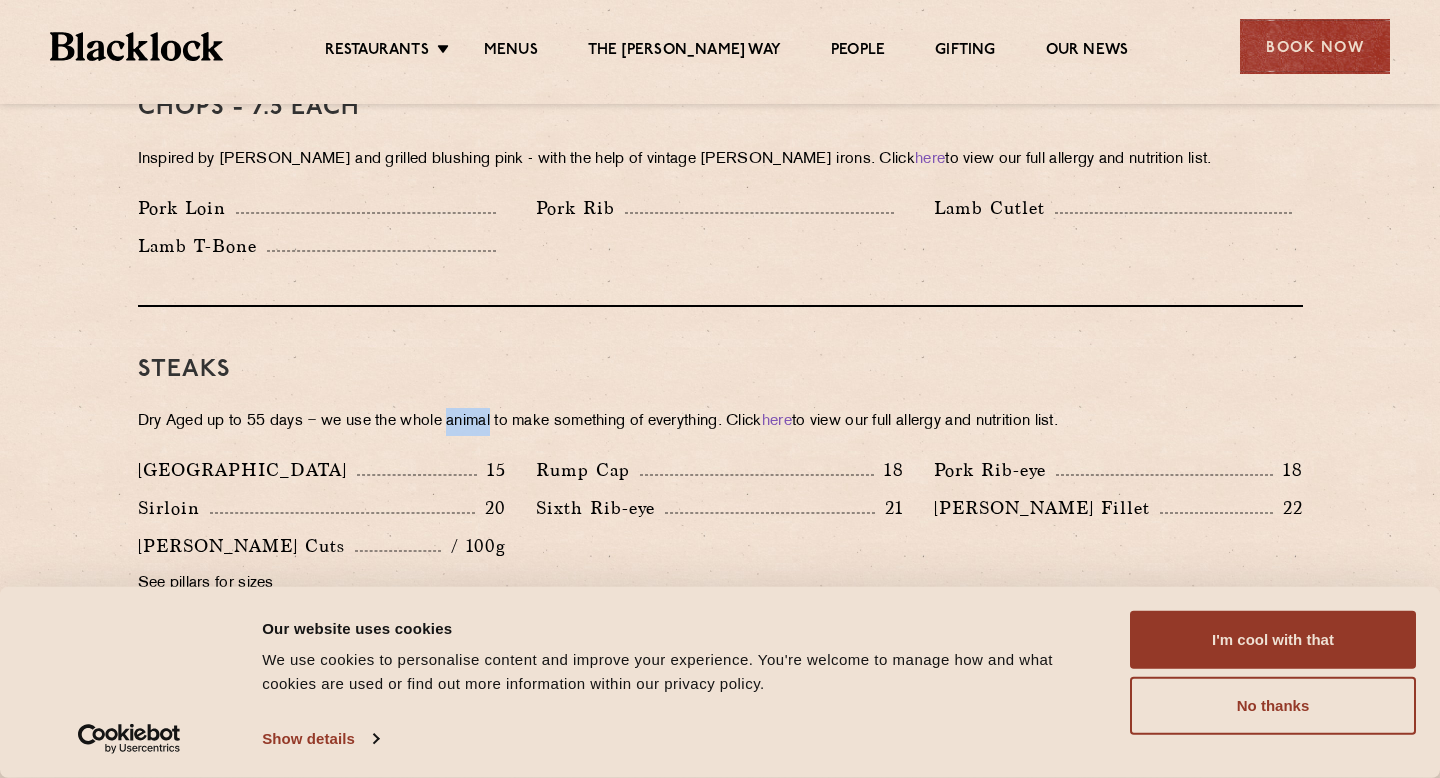 click on "Dry Aged up to 55 days − we use the whole animal to make something of everything. Click  here  to view our full allergy and nutrition list." at bounding box center (720, 422) 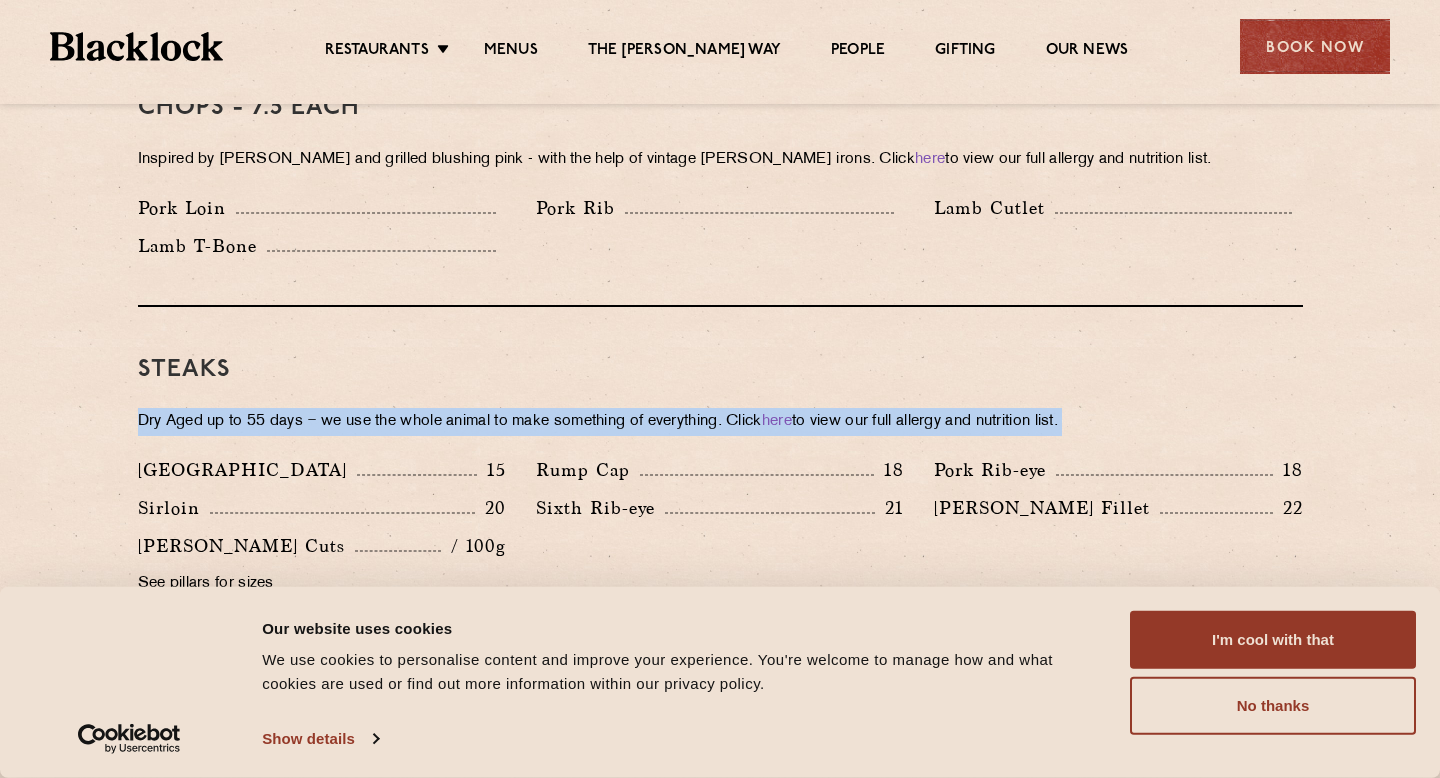click on "Dry Aged up to 55 days − we use the whole animal to make something of everything. Click  here  to view our full allergy and nutrition list." at bounding box center [720, 422] 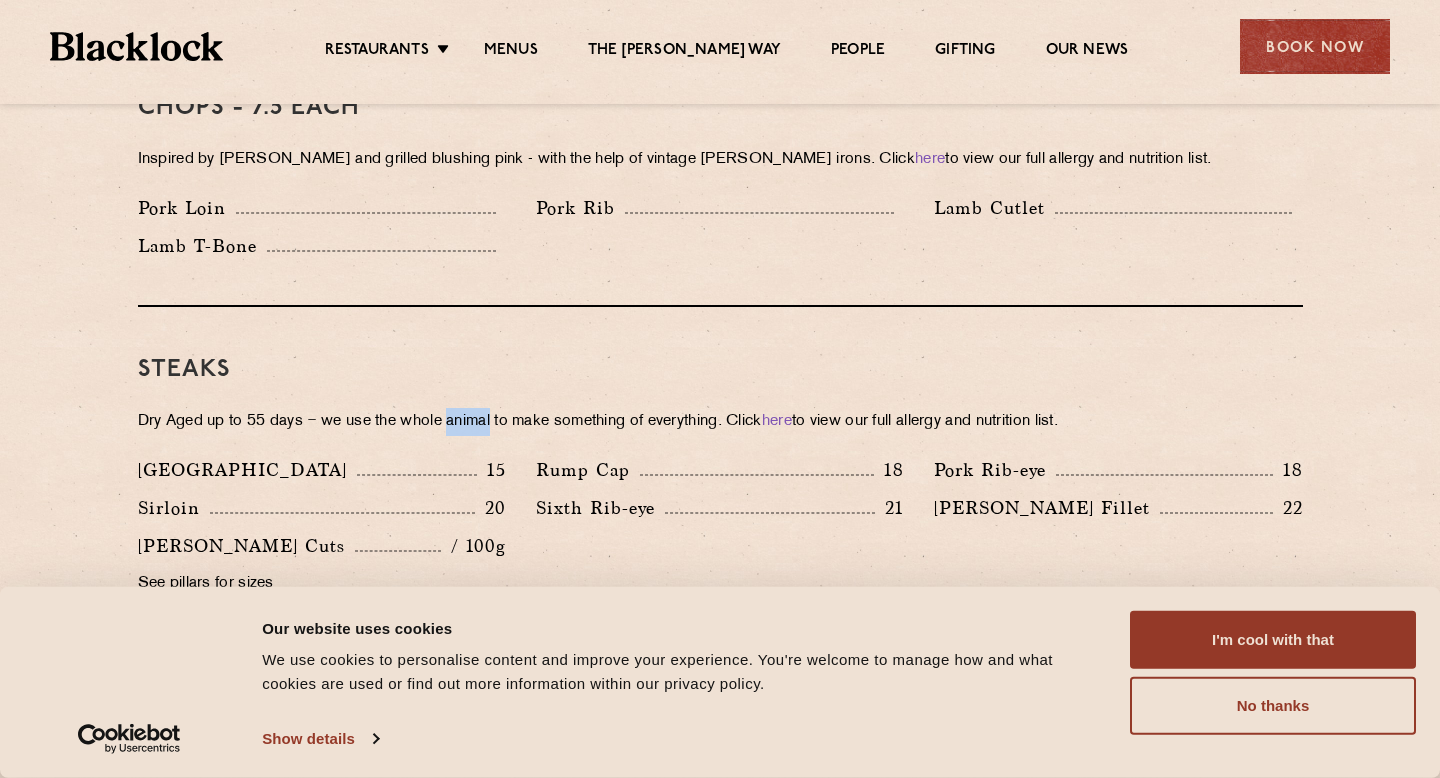 click on "Dry Aged up to 55 days − we use the whole animal to make something of everything. Click  here  to view our full allergy and nutrition list." at bounding box center (720, 422) 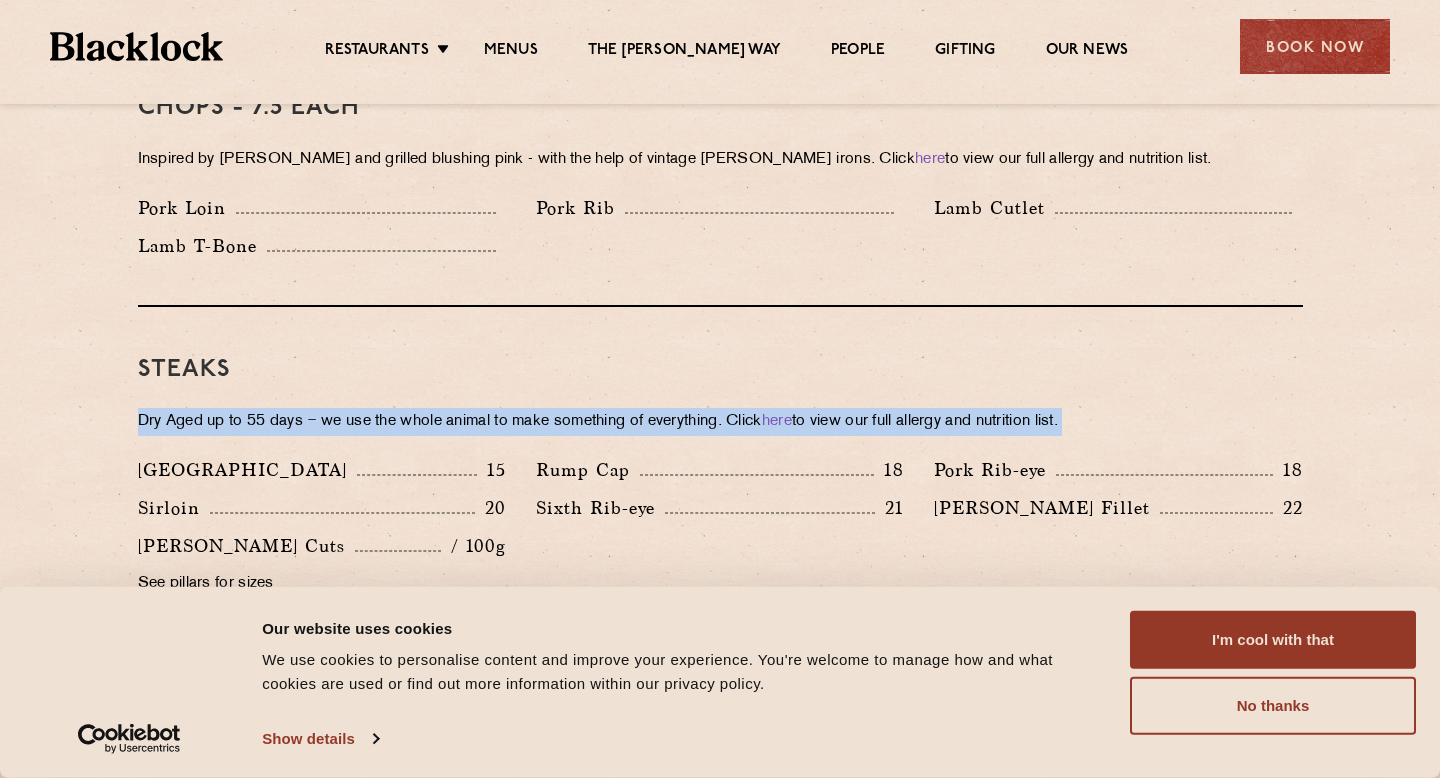 click on "Dry Aged up to 55 days − we use the whole animal to make something of everything. Click  here  to view our full allergy and nutrition list." at bounding box center (720, 422) 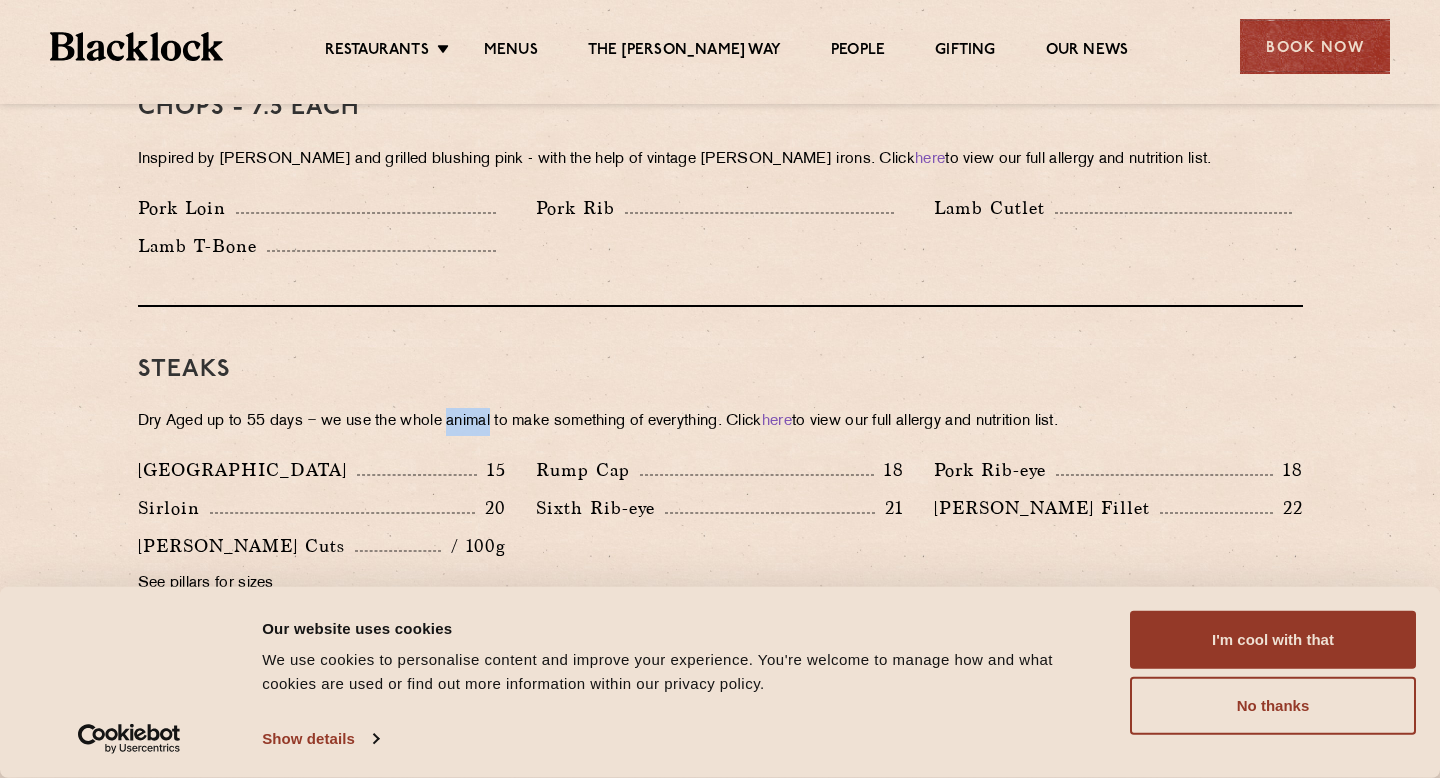 click on "Dry Aged up to 55 days − we use the whole animal to make something of everything. Click  here  to view our full allergy and nutrition list." at bounding box center (720, 422) 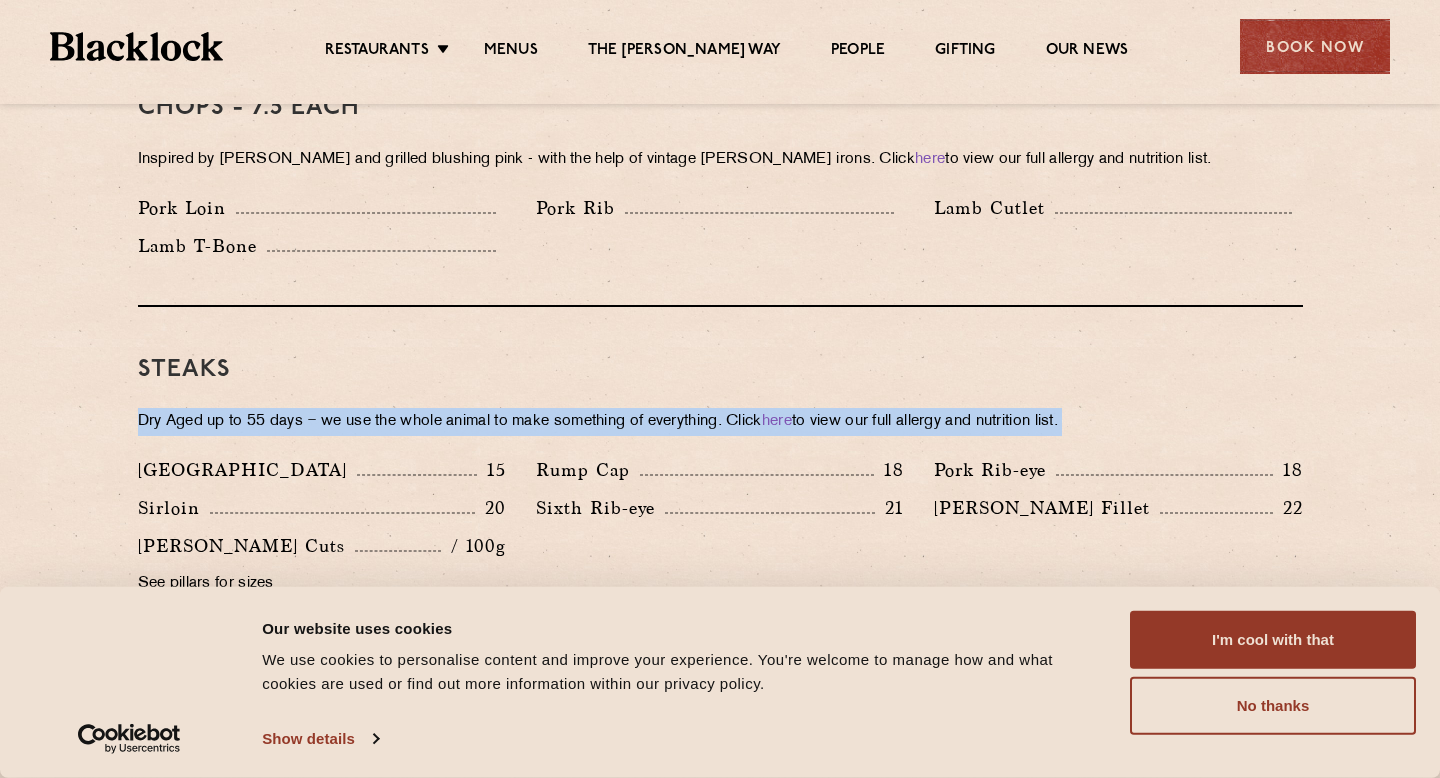 click on "Dry Aged up to 55 days − we use the whole animal to make something of everything. Click  here  to view our full allergy and nutrition list." at bounding box center [720, 422] 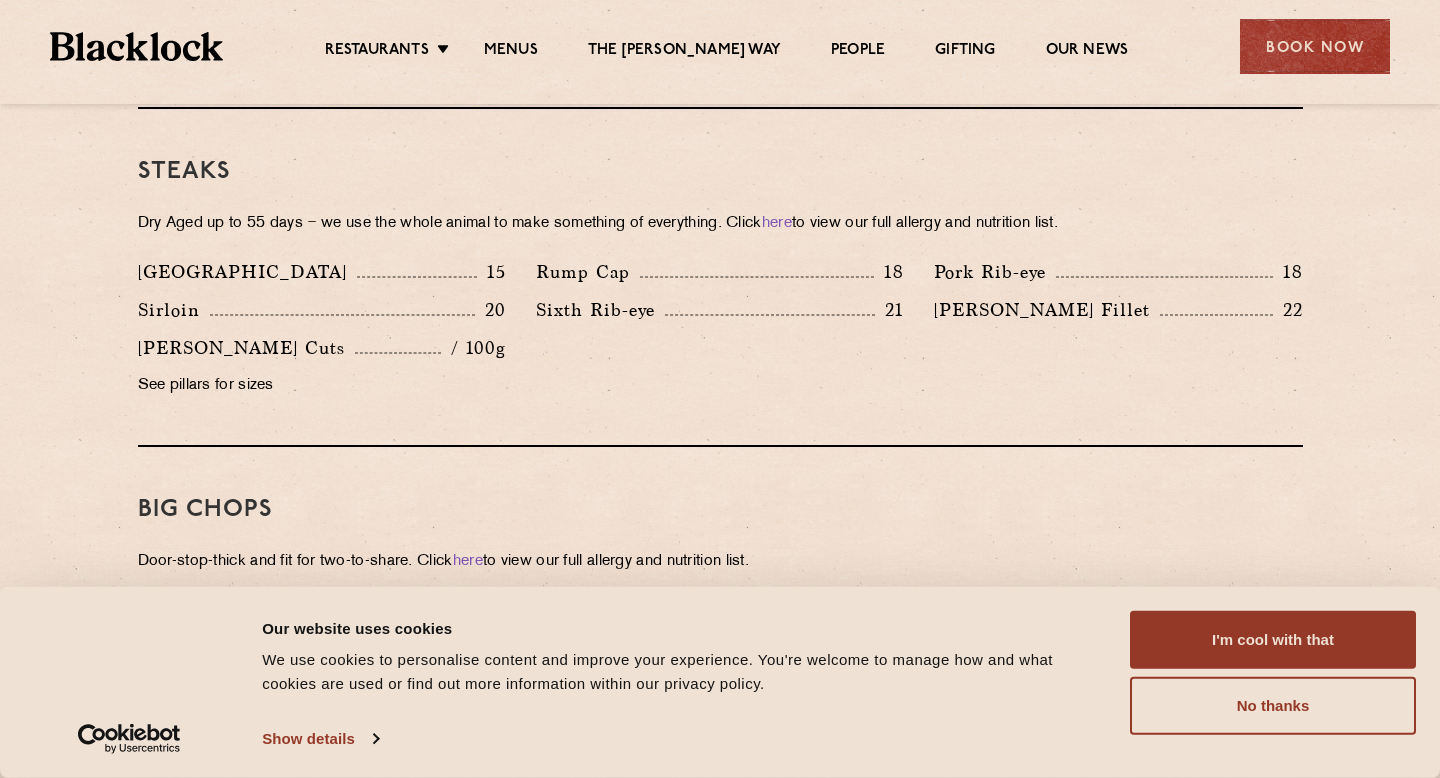 scroll, scrollTop: 2020, scrollLeft: 0, axis: vertical 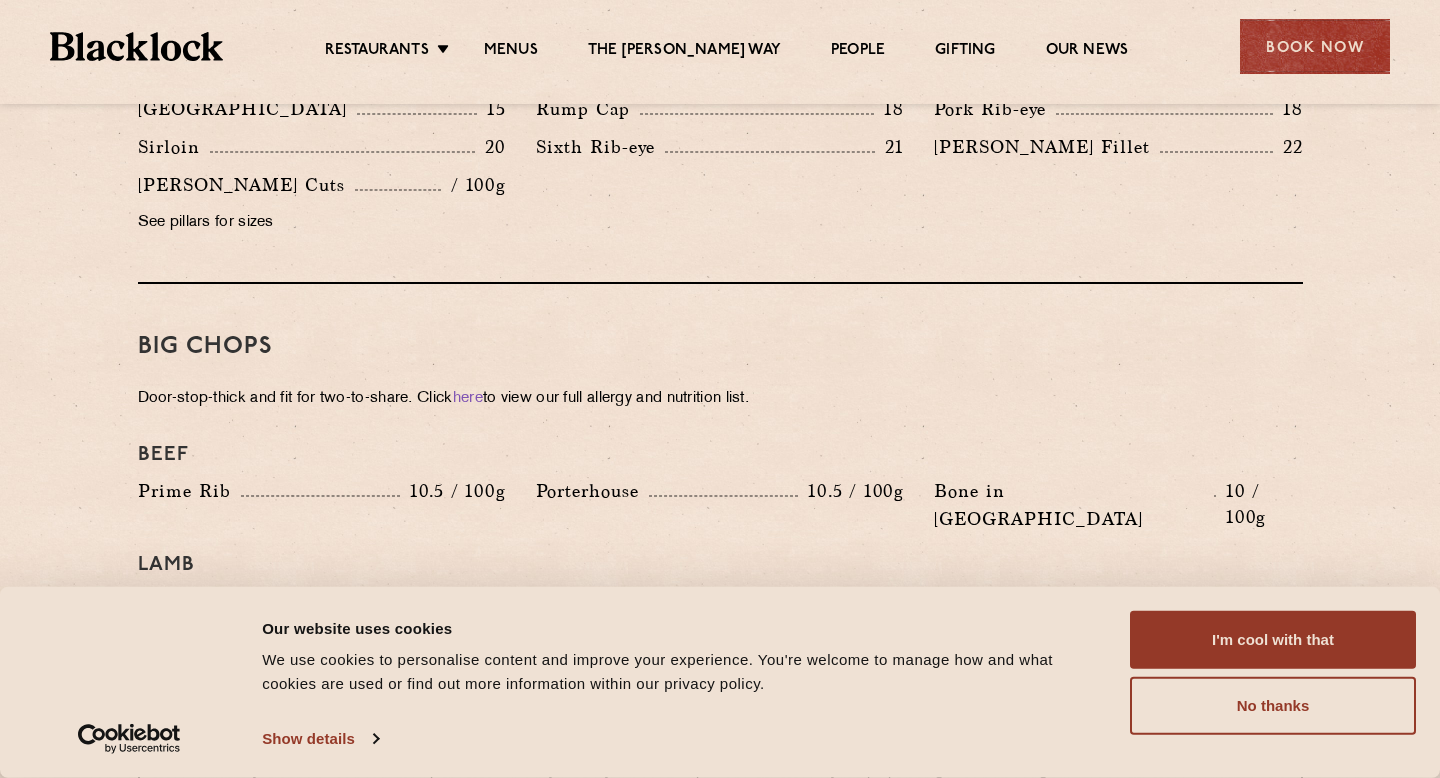 click on "Door-stop-thick and fit for two-to-share. Click  here  to view our full allergy and nutrition list." at bounding box center [720, 399] 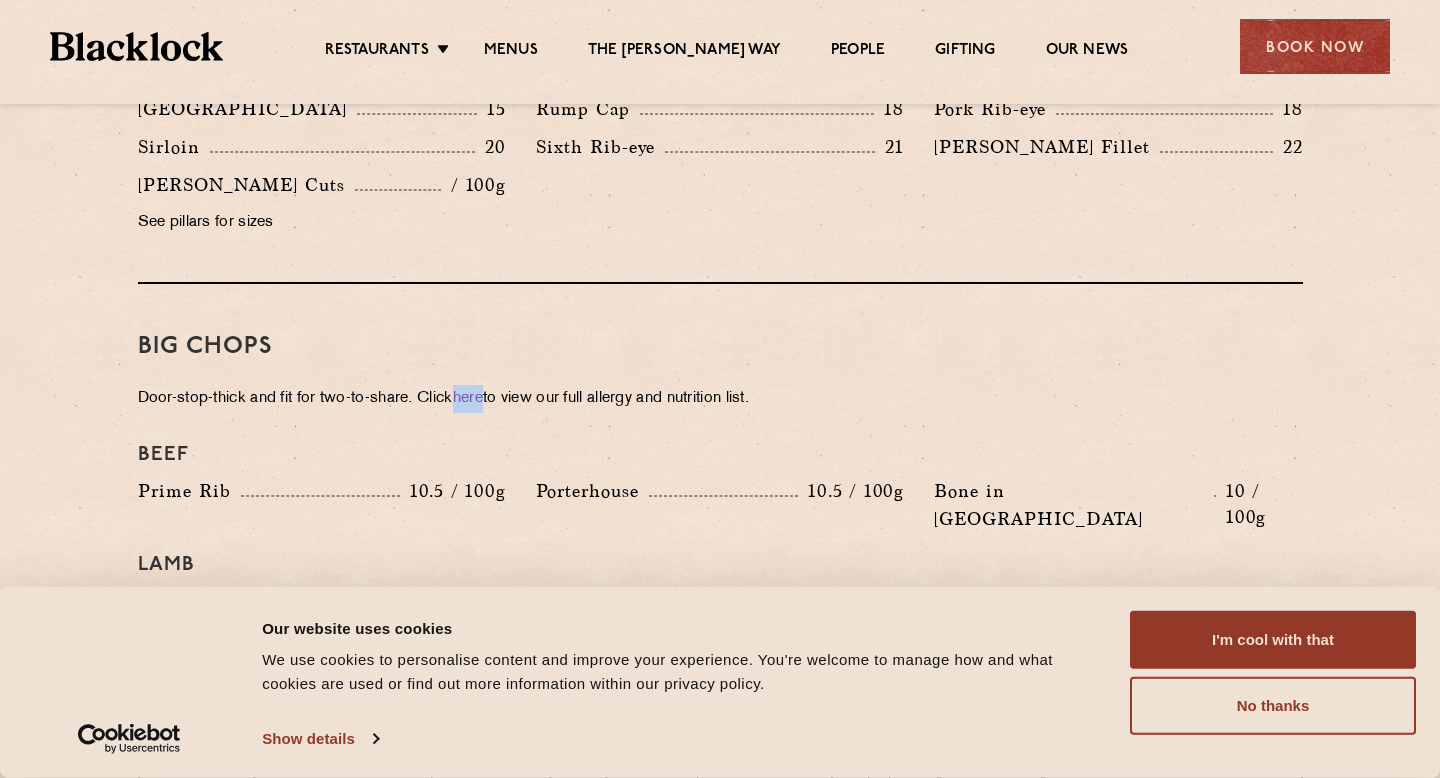 click on "Door-stop-thick and fit for two-to-share. Click  here  to view our full allergy and nutrition list." at bounding box center [720, 399] 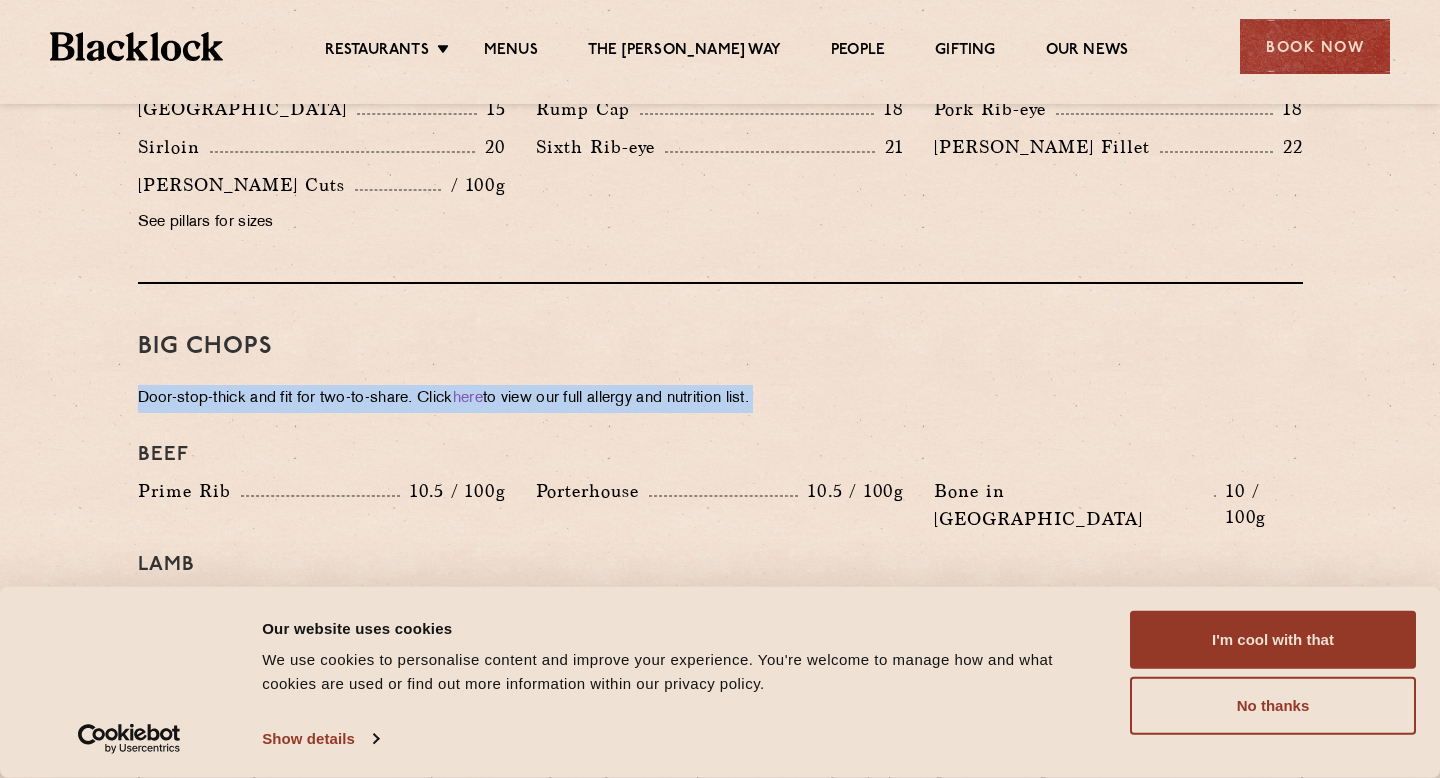 click on "Door-stop-thick and fit for two-to-share. Click  here  to view our full allergy and nutrition list." at bounding box center (720, 399) 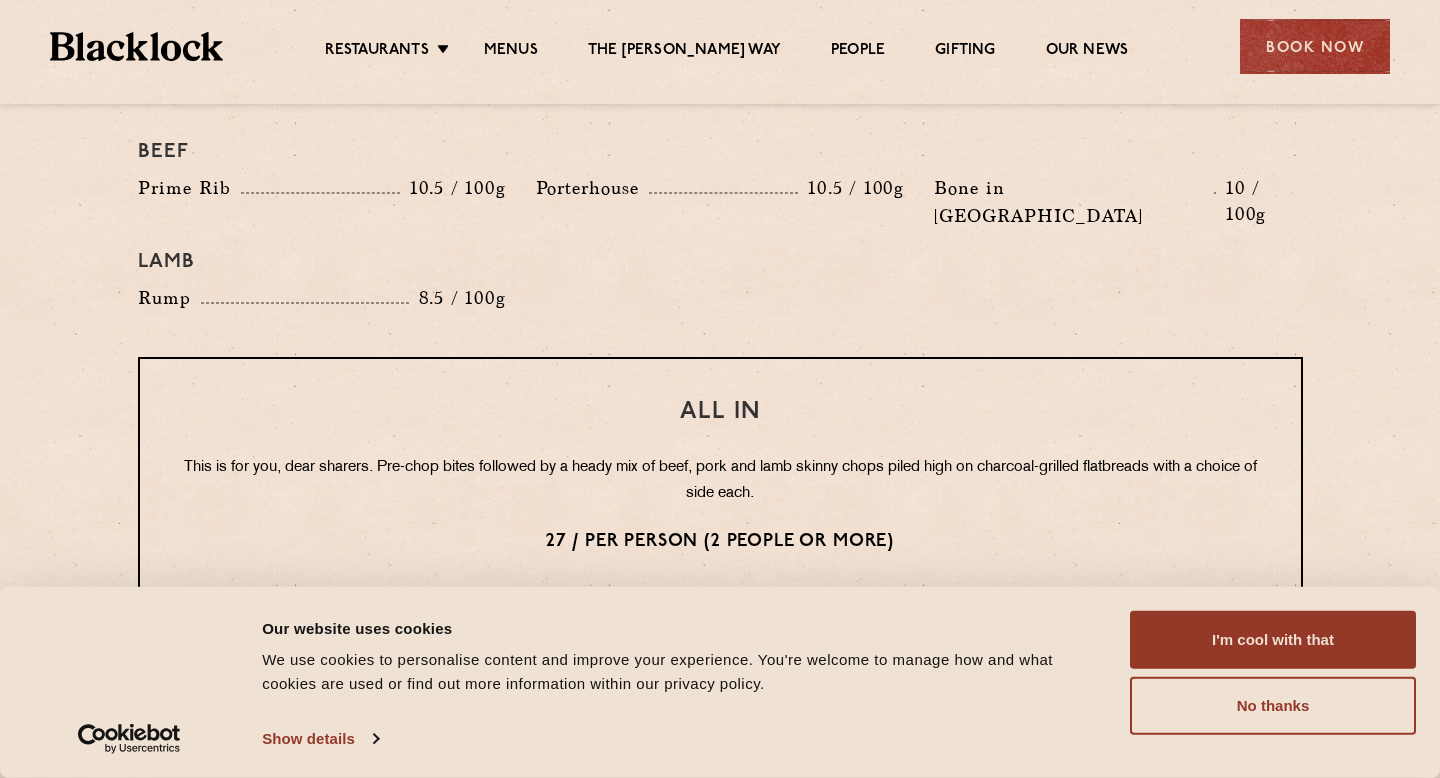 scroll, scrollTop: 2374, scrollLeft: 0, axis: vertical 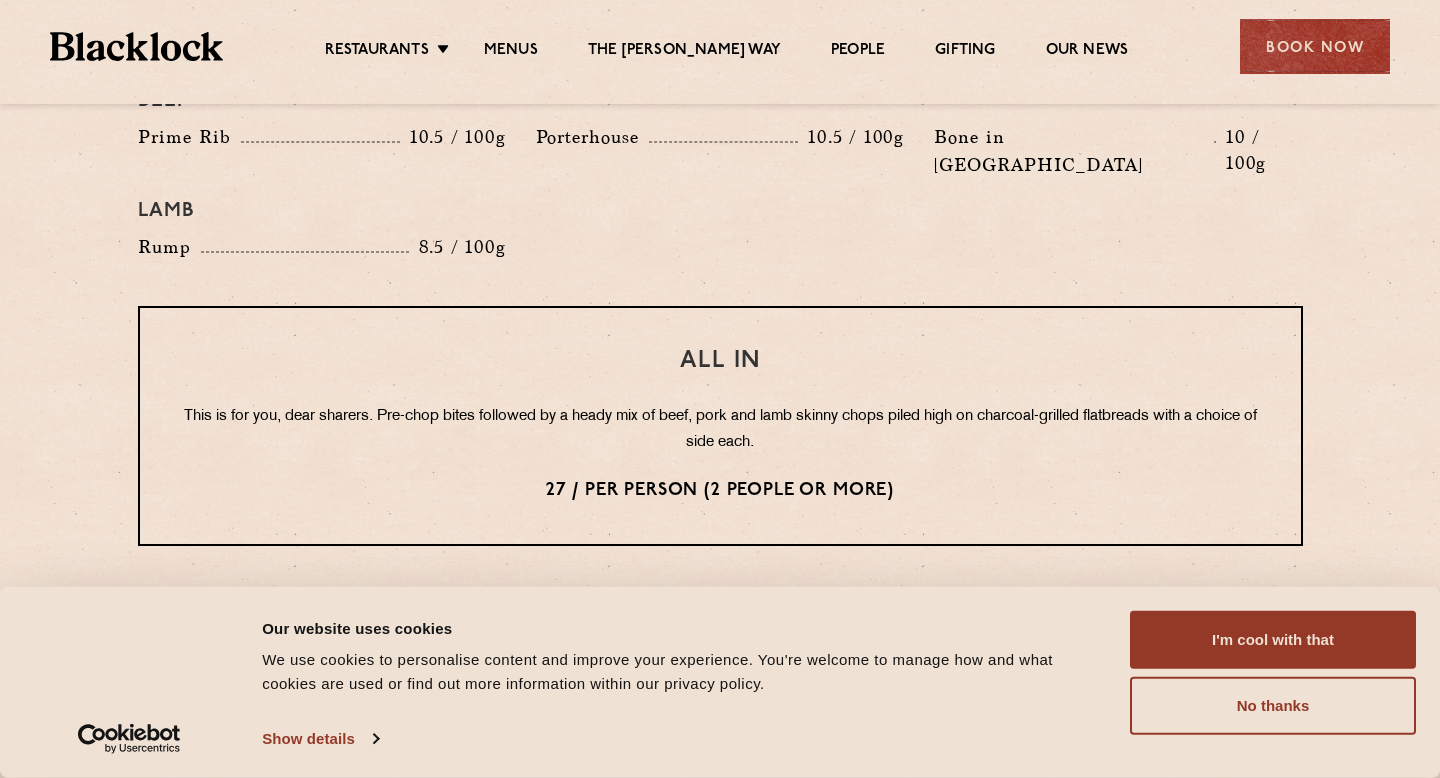 click on "This is for you, dear sharers. Pre-chop bites followed by a heady mix of beef, pork and lamb skinny chops piled high on charcoal-grilled flatbreads with a choice of side each." at bounding box center (720, 430) 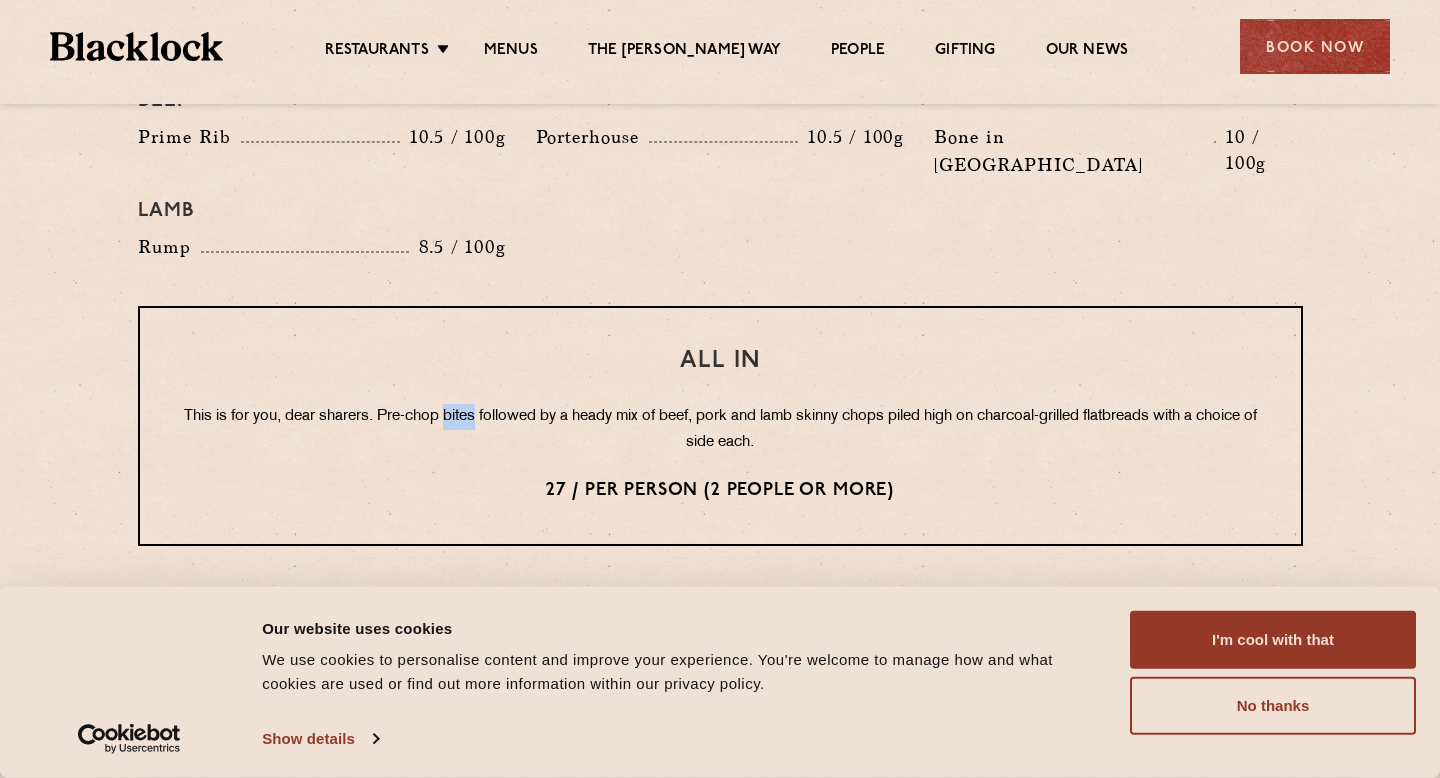 click on "This is for you, dear sharers. Pre-chop bites followed by a heady mix of beef, pork and lamb skinny chops piled high on charcoal-grilled flatbreads with a choice of side each." at bounding box center [720, 430] 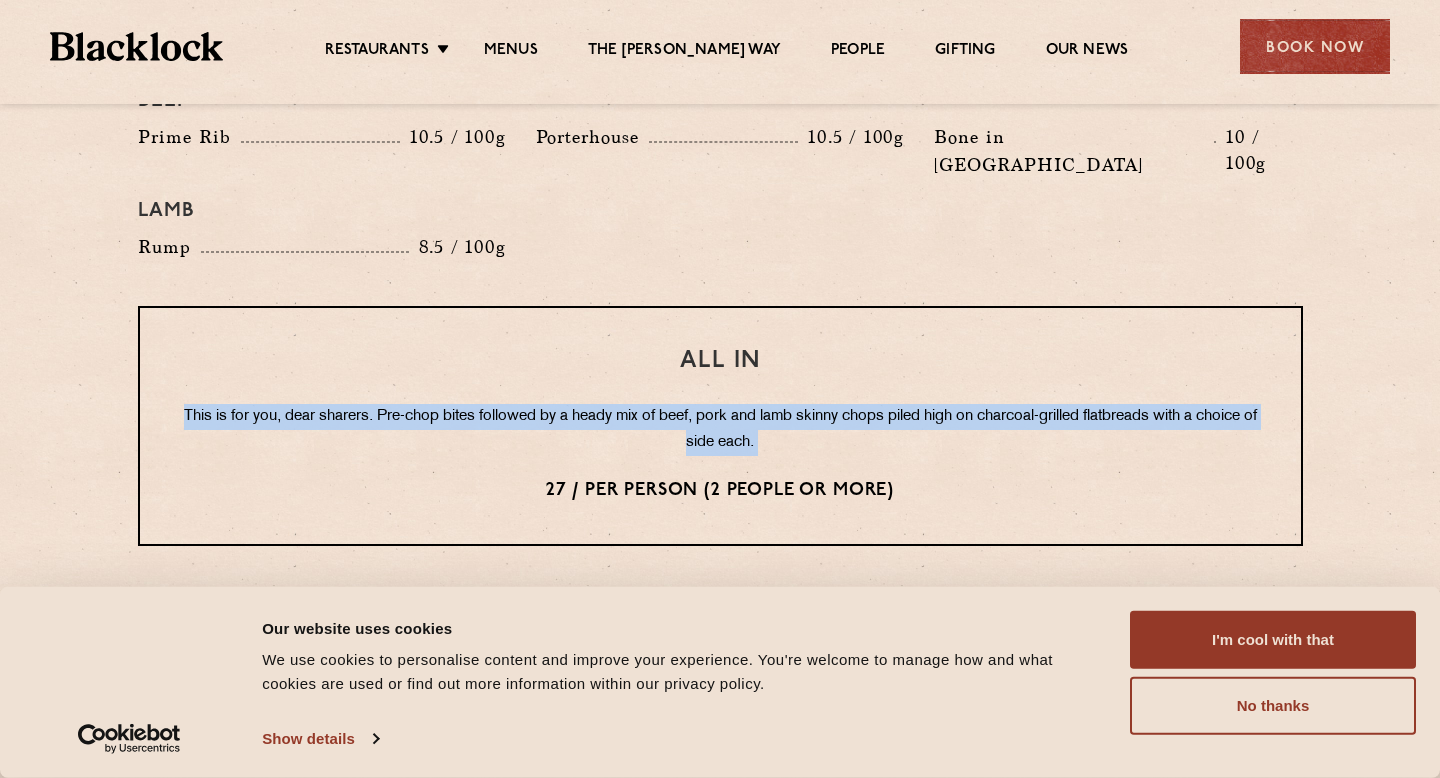 click on "This is for you, dear sharers. Pre-chop bites followed by a heady mix of beef, pork and lamb skinny chops piled high on charcoal-grilled flatbreads with a choice of side each." at bounding box center [720, 430] 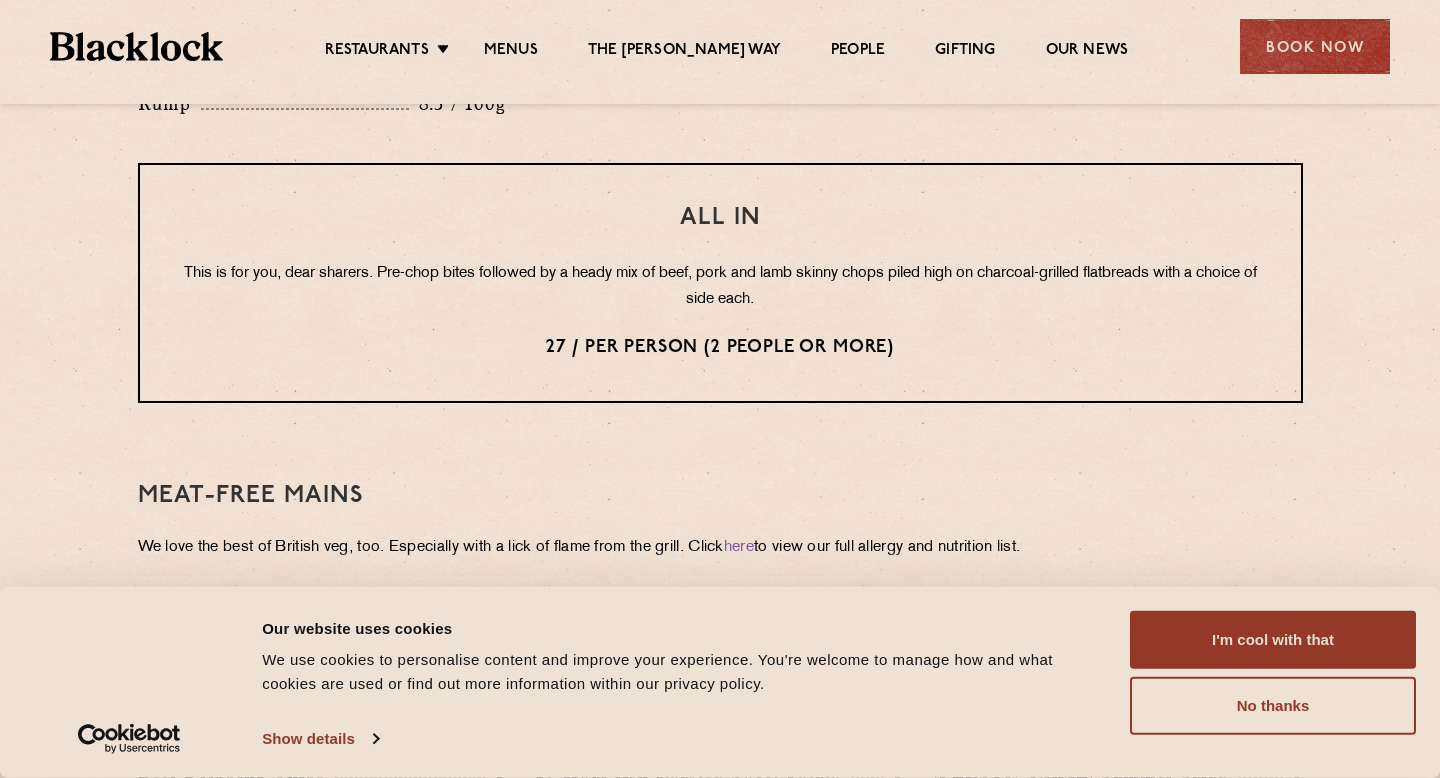 scroll, scrollTop: 2583, scrollLeft: 0, axis: vertical 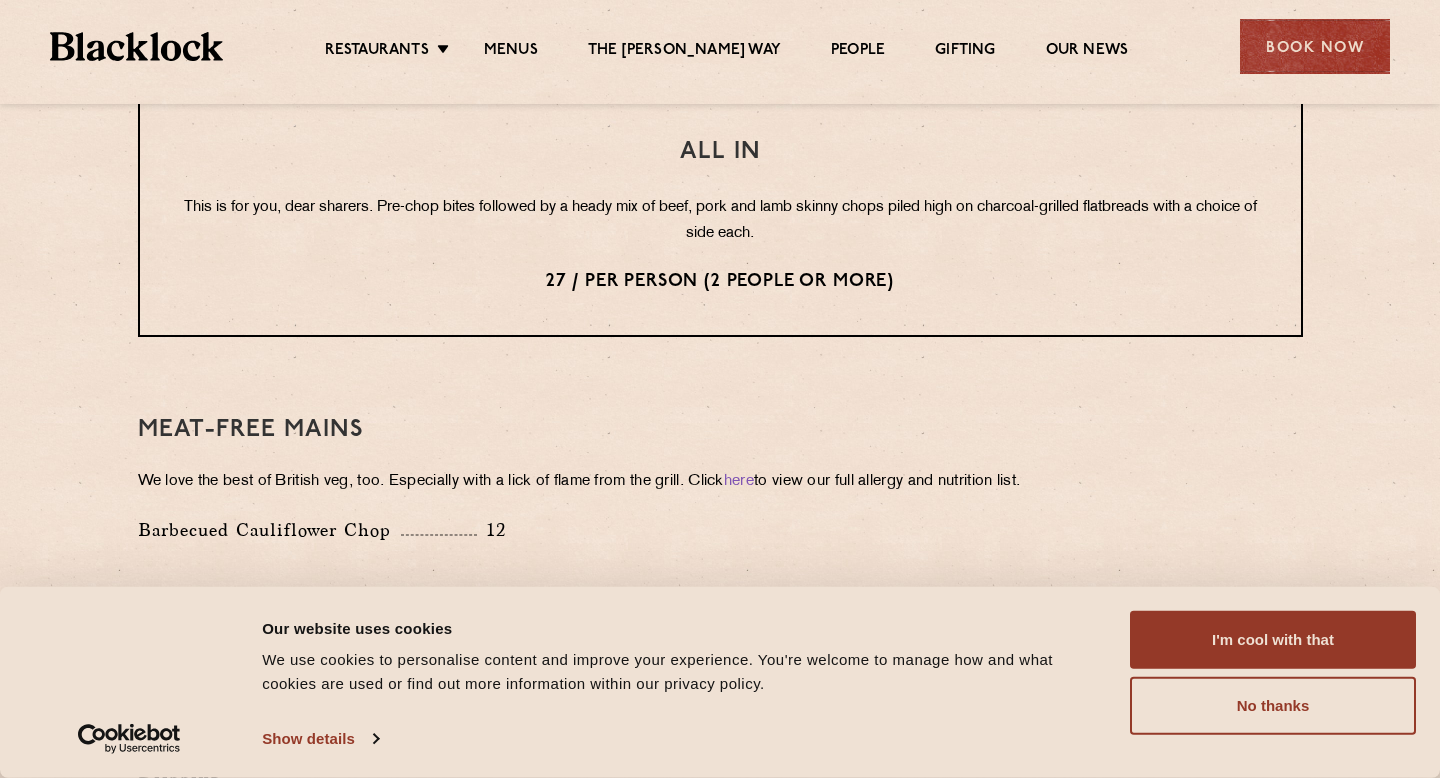 click on "We love the best of British veg, too. Especially with a lick of flame from the grill. Click  here  to view our full allergy and nutrition list." at bounding box center (720, 482) 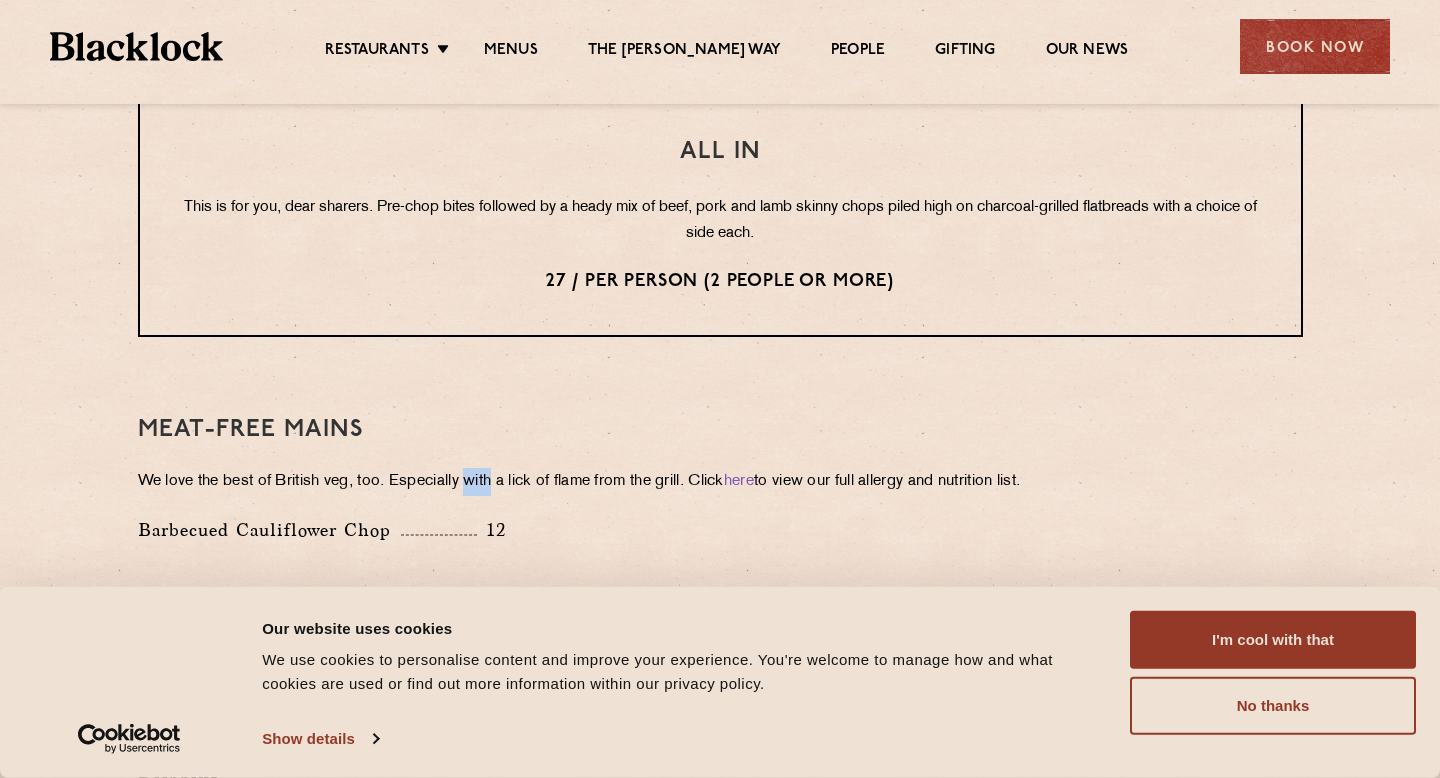 click on "We love the best of British veg, too. Especially with a lick of flame from the grill. Click  here  to view our full allergy and nutrition list." at bounding box center (720, 482) 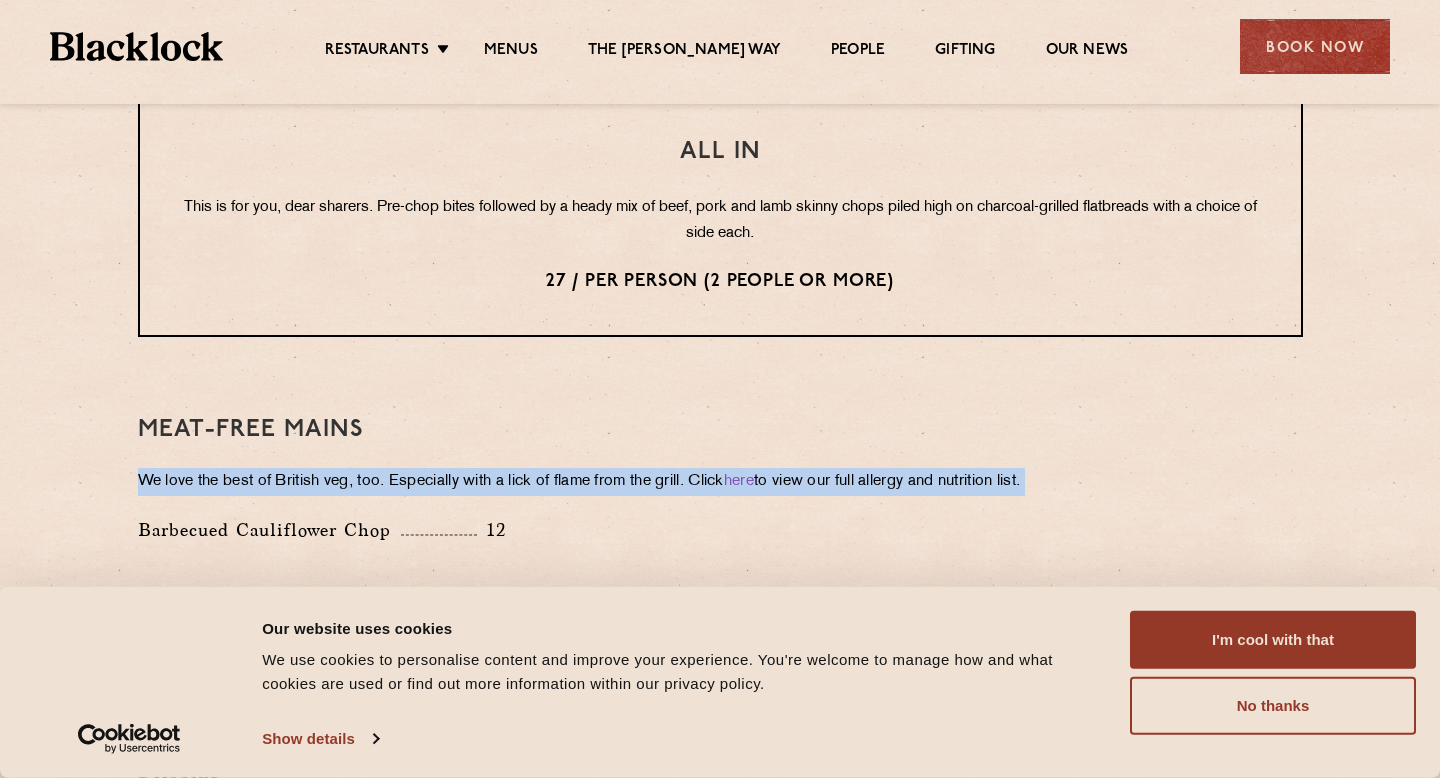 click on "We love the best of British veg, too. Especially with a lick of flame from the grill. Click  here  to view our full allergy and nutrition list." at bounding box center (720, 482) 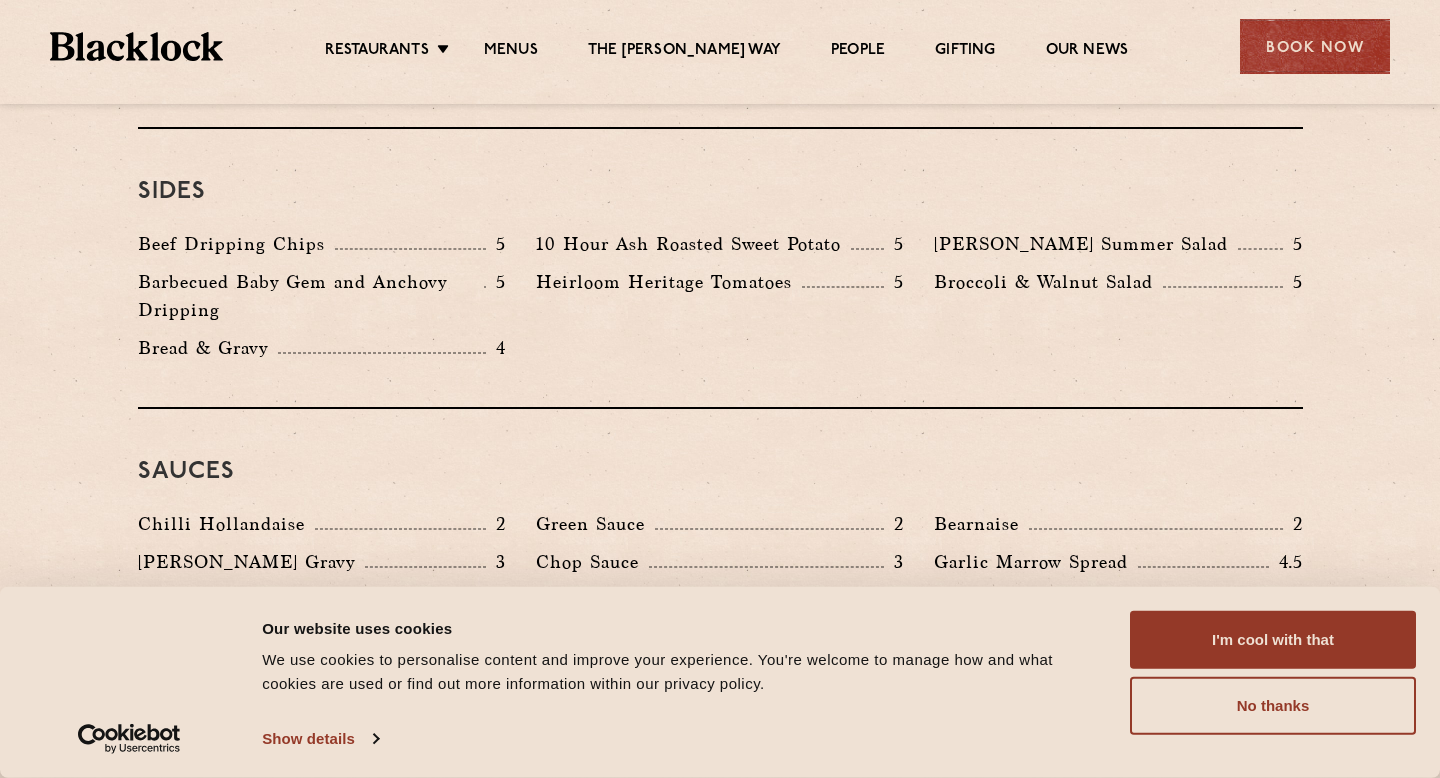 scroll, scrollTop: 3042, scrollLeft: 0, axis: vertical 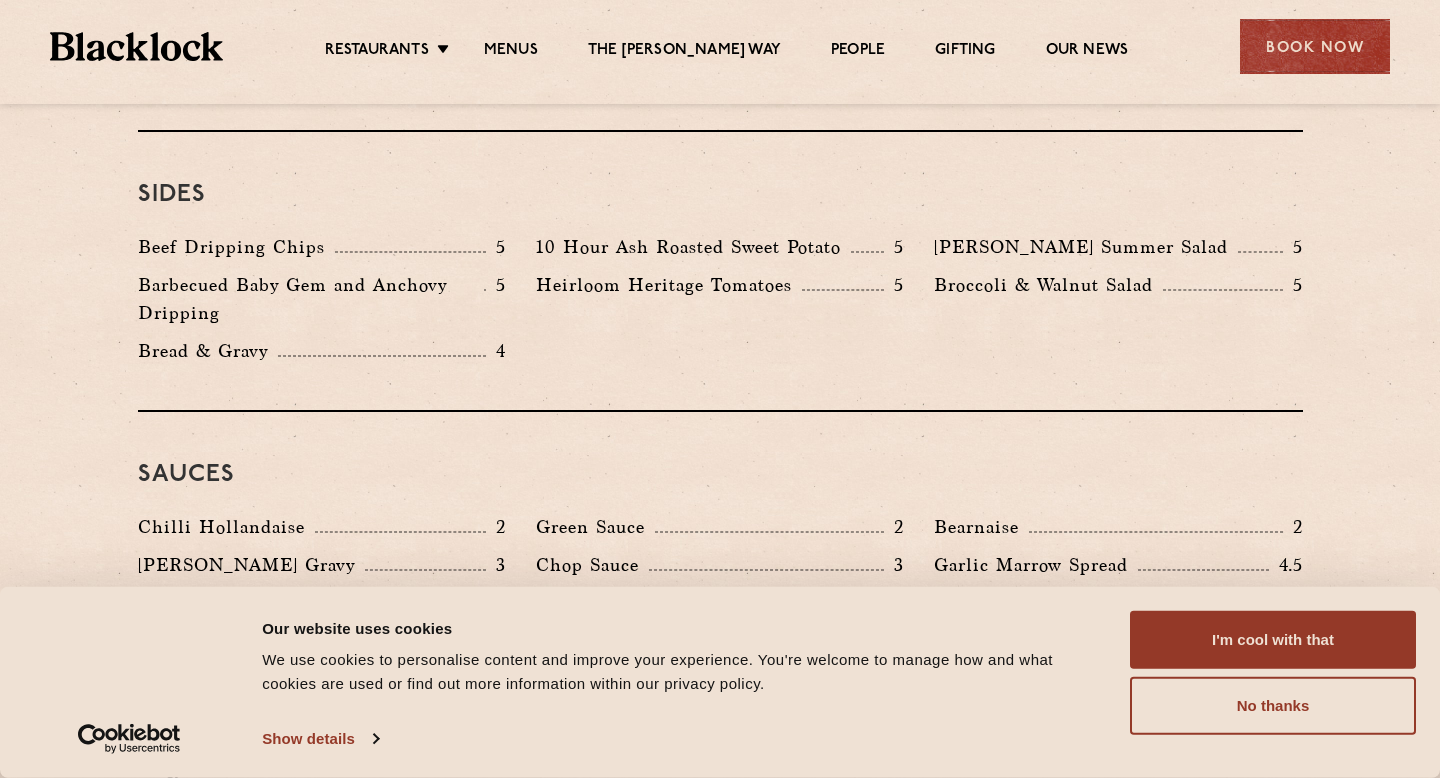 click on "Beef Dripping Chips 5" at bounding box center [322, 247] 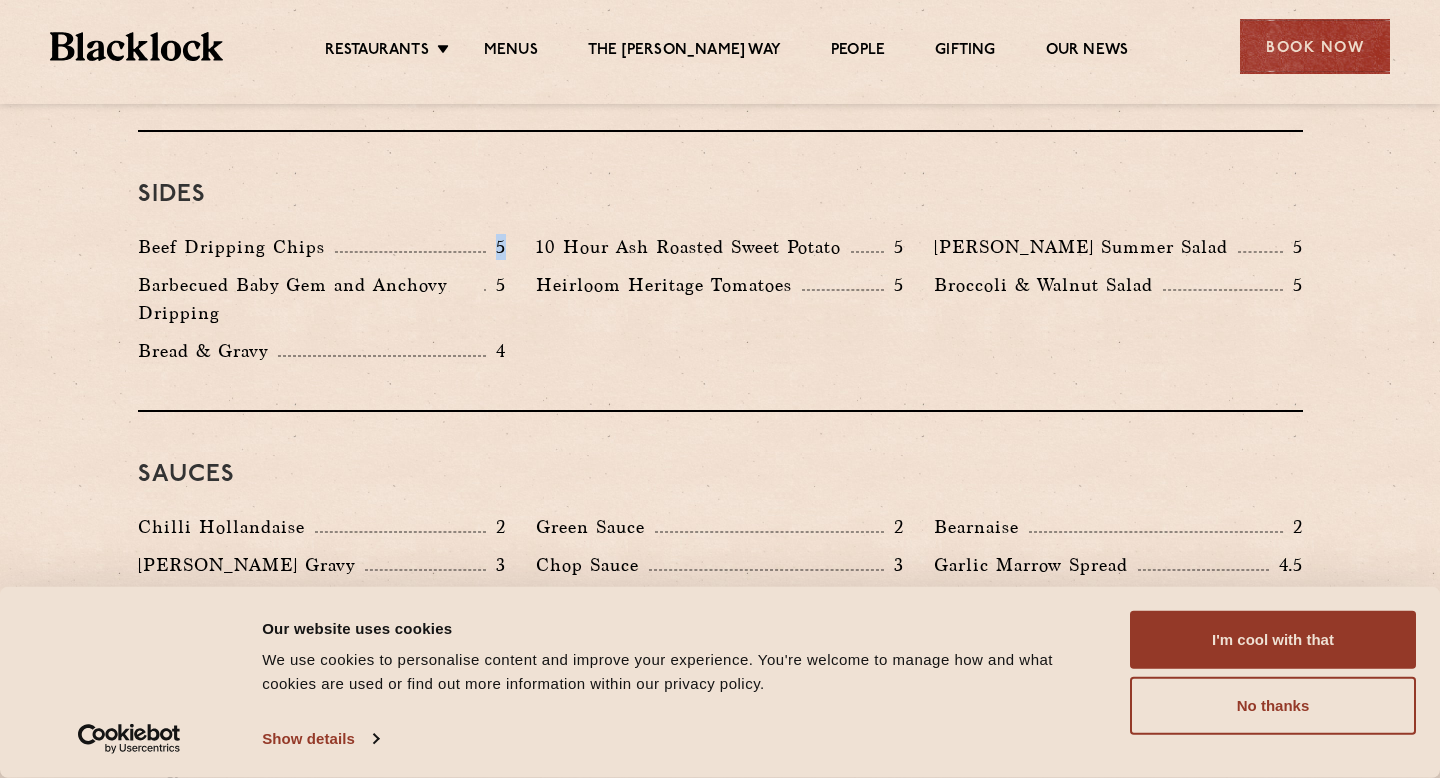 click on "Beef Dripping Chips 5" at bounding box center (322, 247) 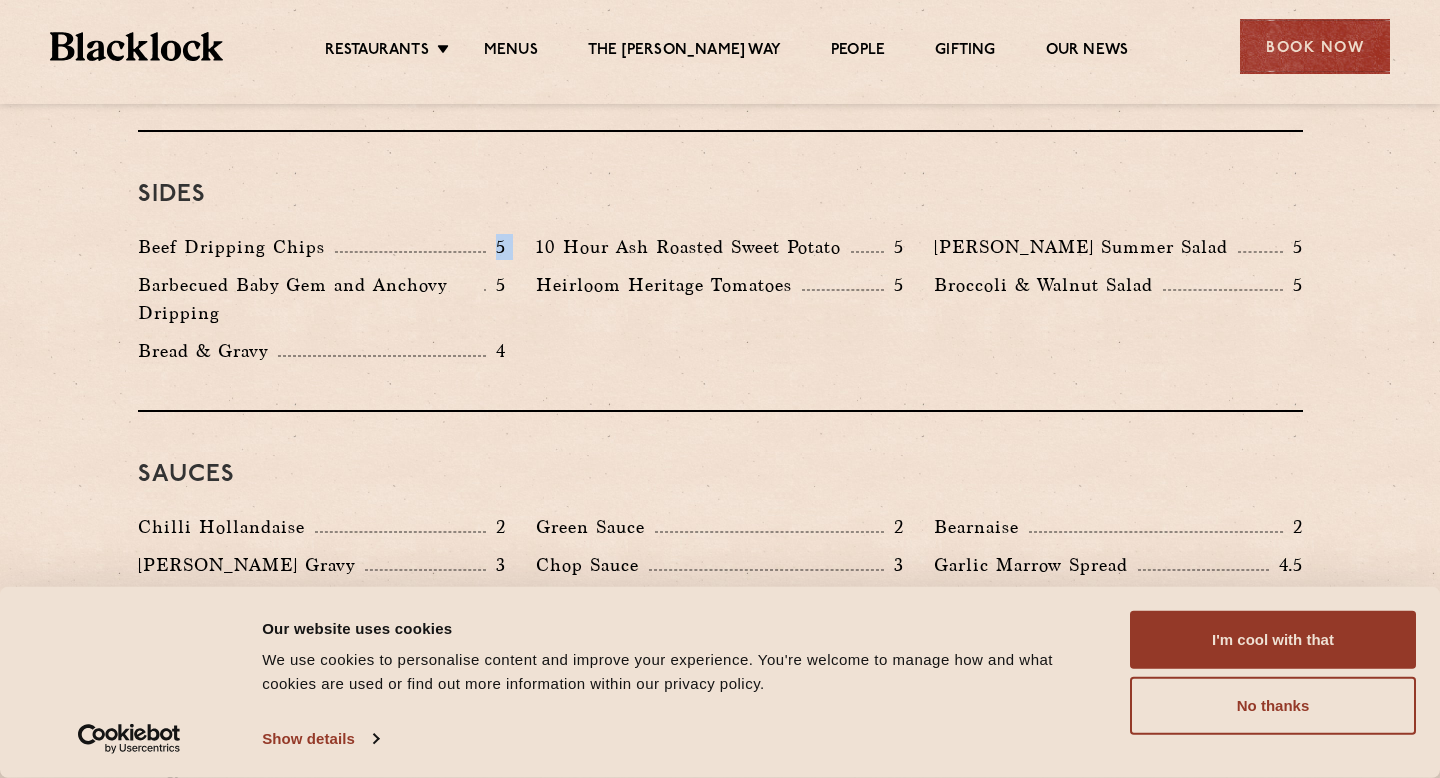 click on "Beef Dripping Chips 5" at bounding box center (322, 247) 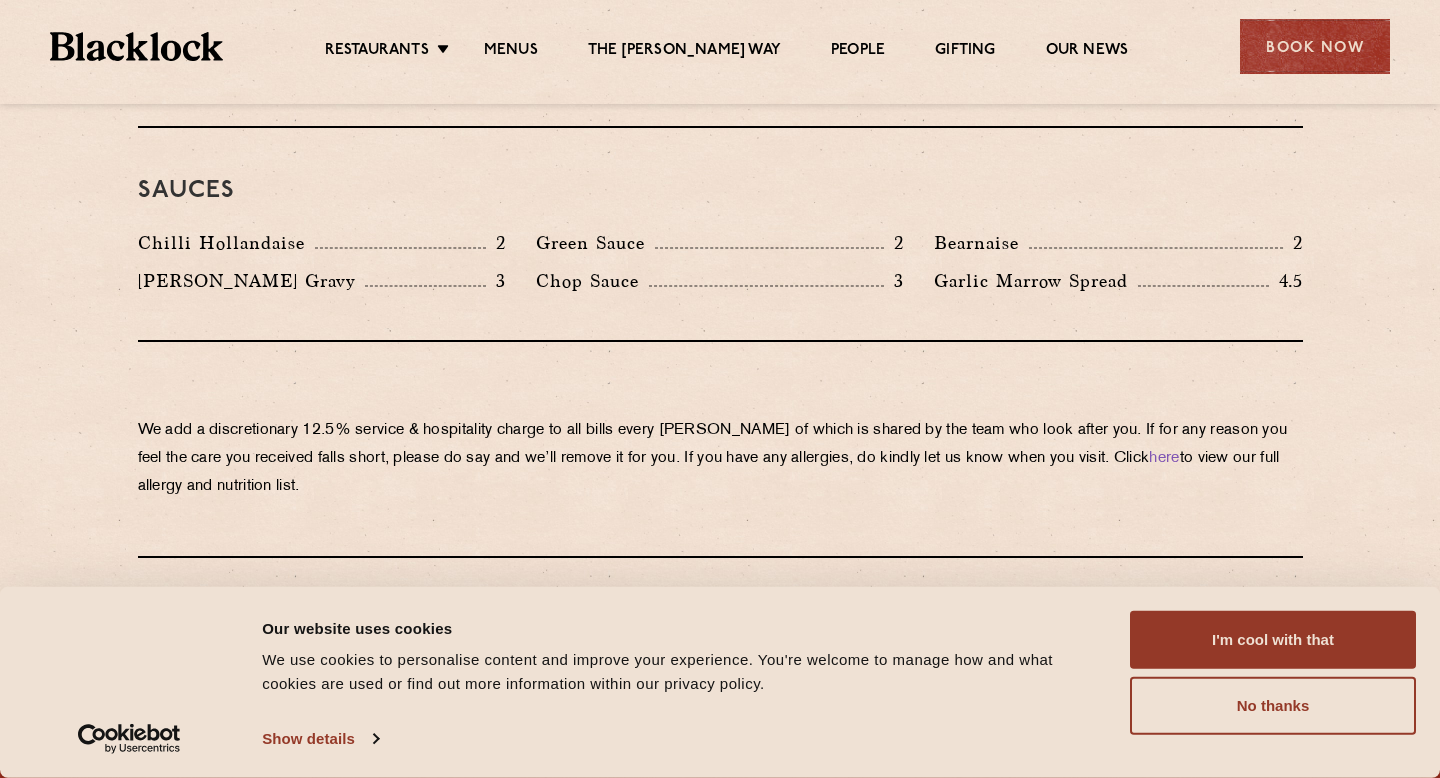 scroll, scrollTop: 3480, scrollLeft: 0, axis: vertical 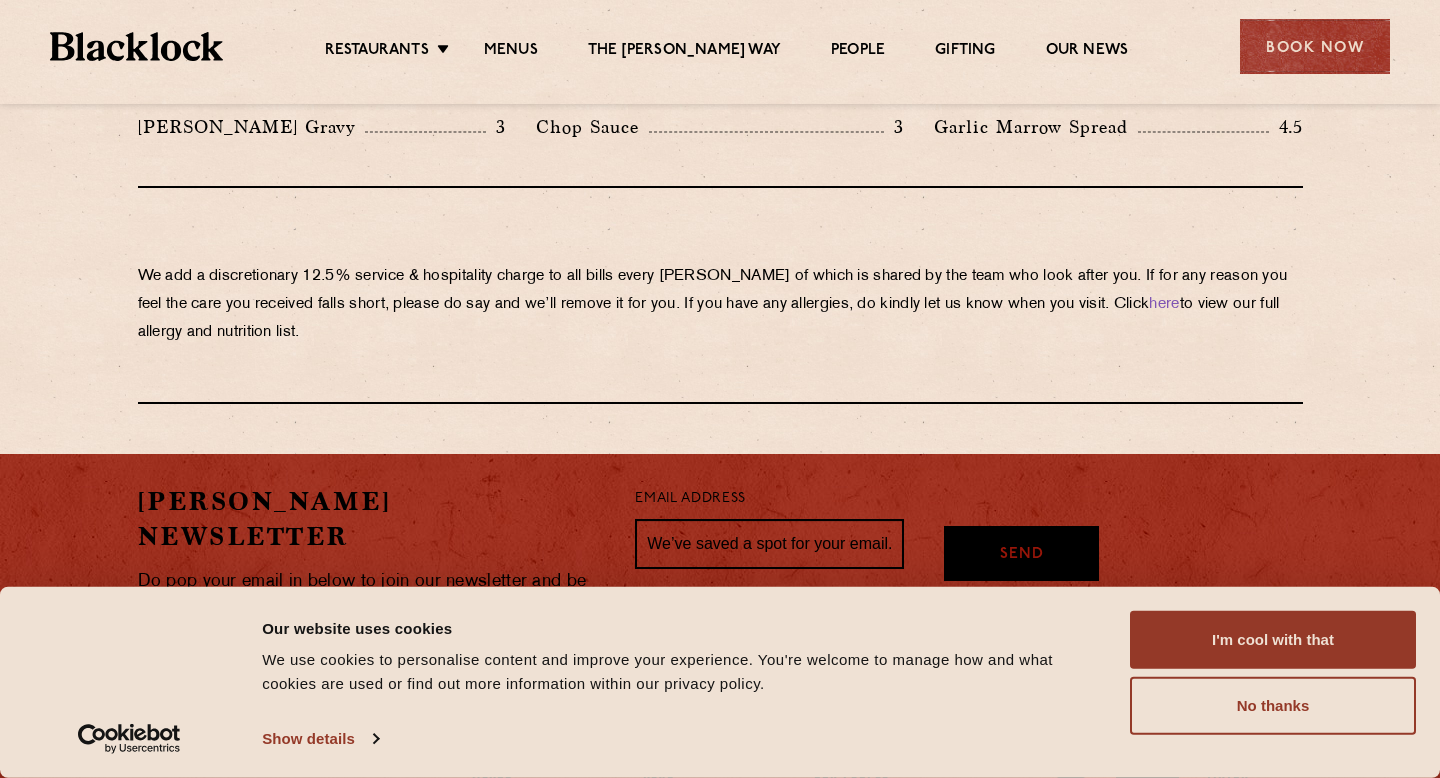 click on "We add a discretionary 12.5% service & hospitality charge to all bills every [PERSON_NAME] of which is shared by the team who look after you. If for any reason you feel the care you received falls short, please do say and we’ll remove it for you. If you have any allergies, do kindly let us know when you visit. Click  here  to view our full allergy and nutrition list." at bounding box center [720, 305] 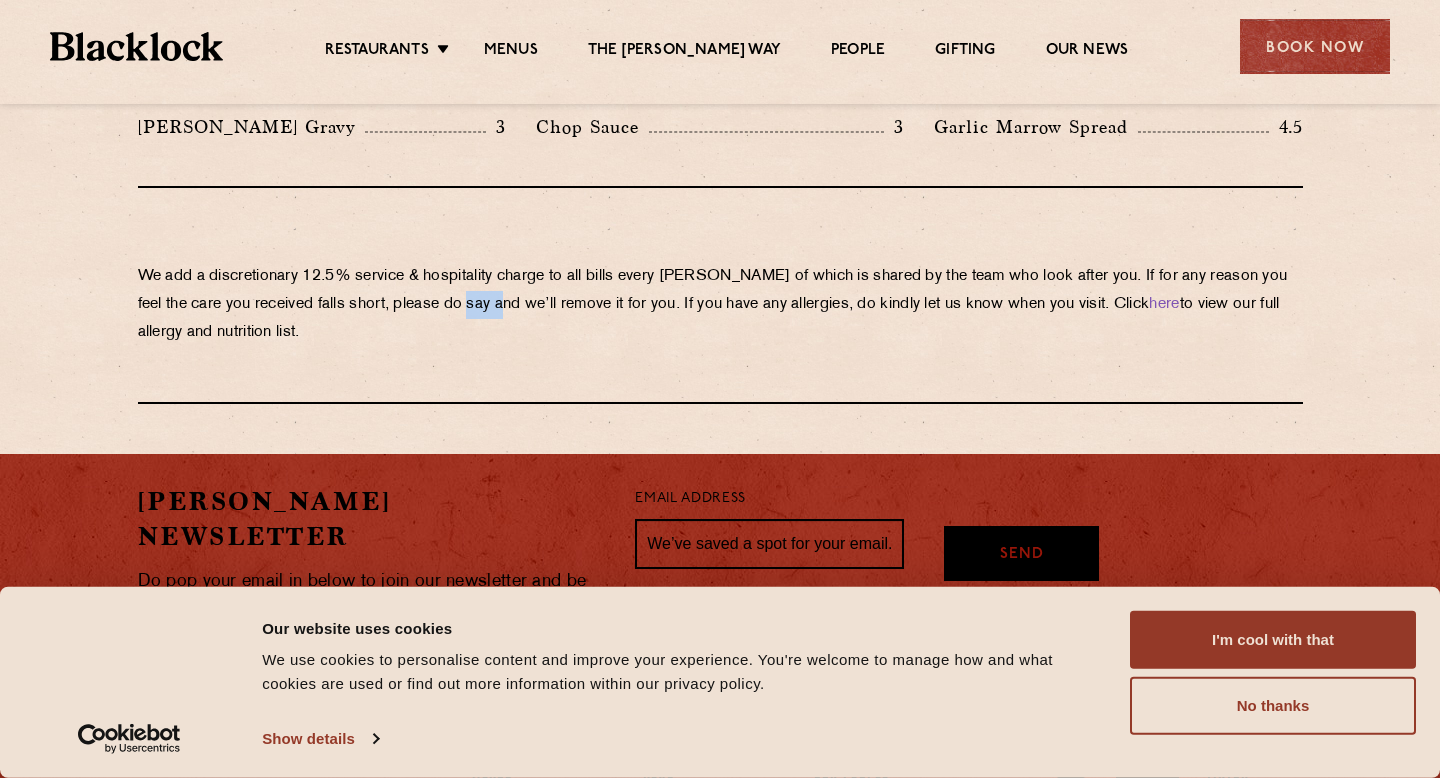 click on "We add a discretionary 12.5% service & hospitality charge to all bills every [PERSON_NAME] of which is shared by the team who look after you. If for any reason you feel the care you received falls short, please do say and we’ll remove it for you. If you have any allergies, do kindly let us know when you visit. Click  here  to view our full allergy and nutrition list." at bounding box center [720, 305] 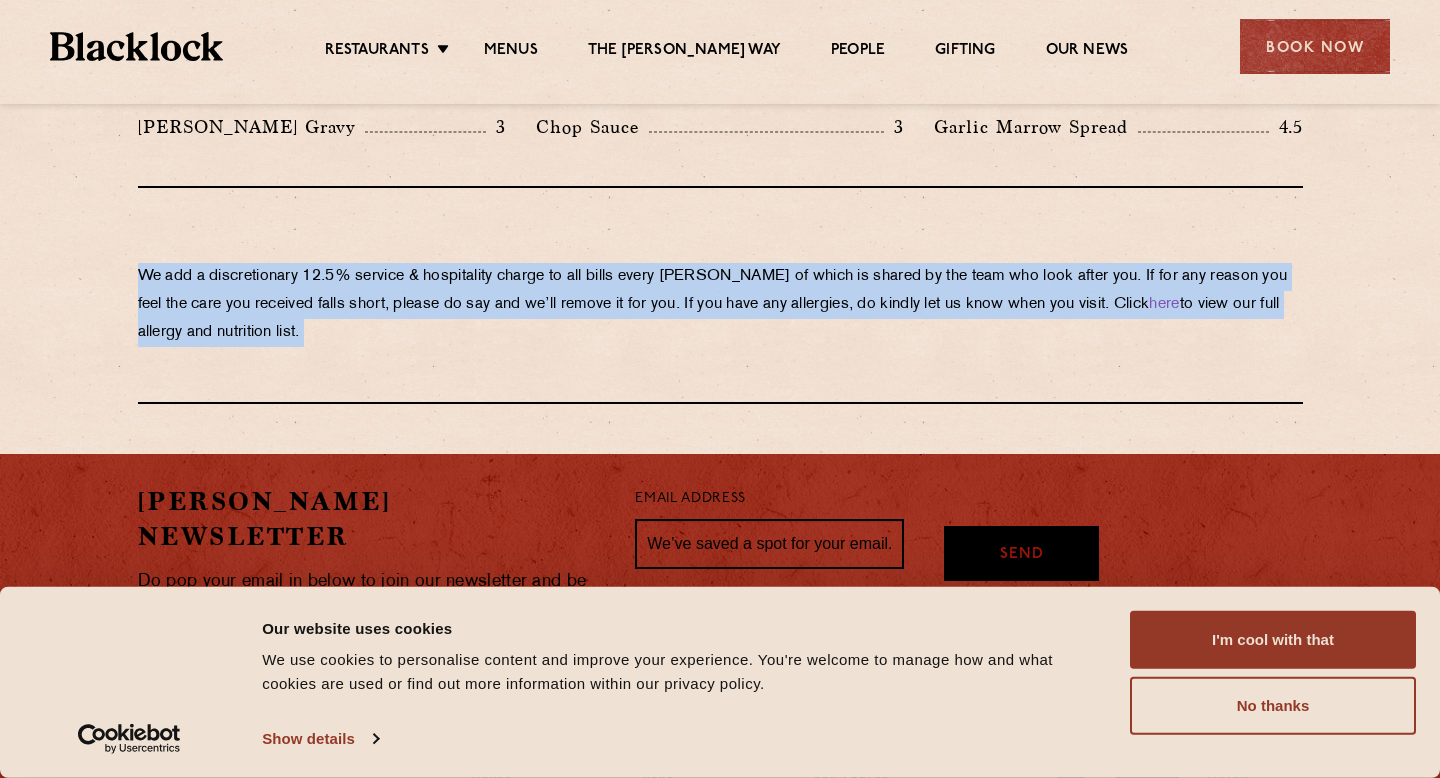 click on "We add a discretionary 12.5% service & hospitality charge to all bills every [PERSON_NAME] of which is shared by the team who look after you. If for any reason you feel the care you received falls short, please do say and we’ll remove it for you. If you have any allergies, do kindly let us know when you visit. Click  here  to view our full allergy and nutrition list." at bounding box center [720, 305] 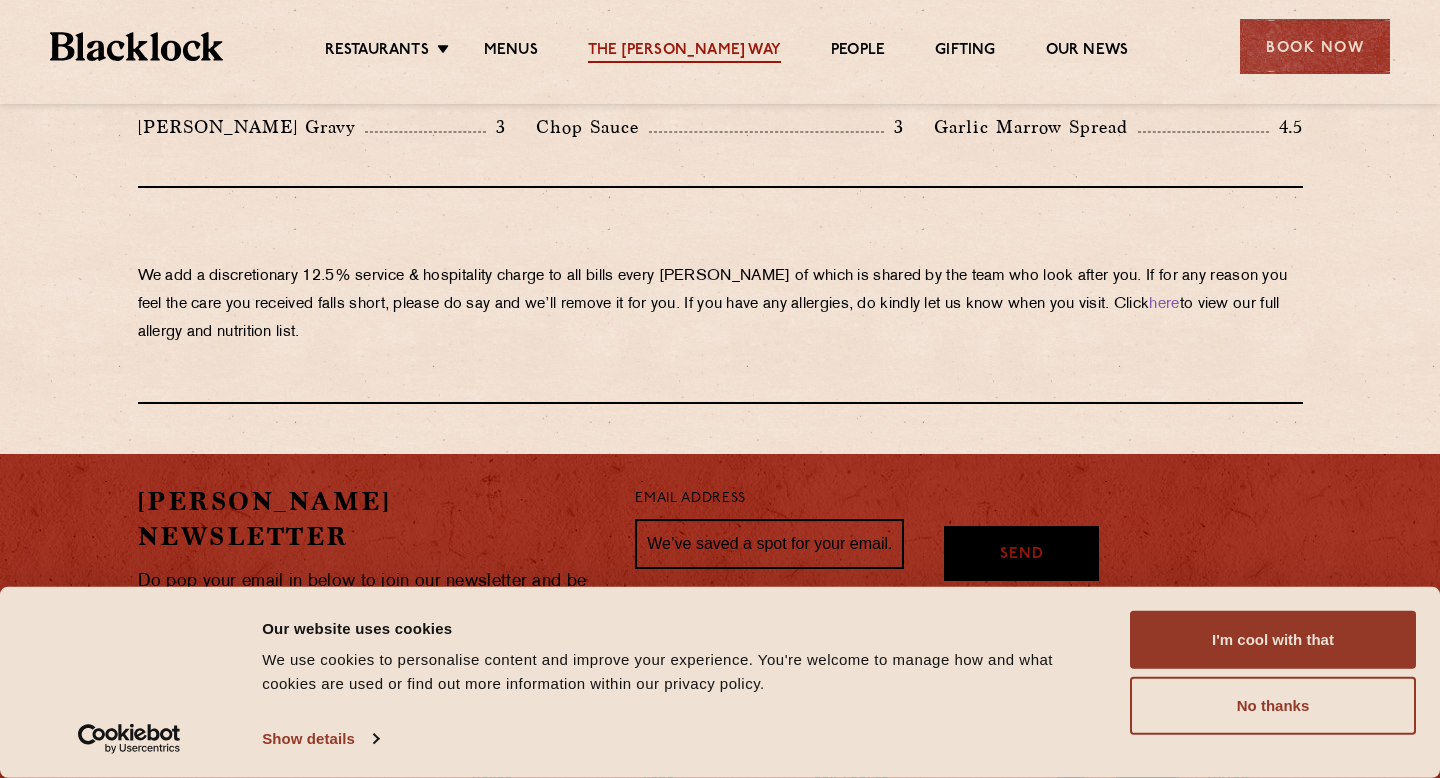 click on "The [PERSON_NAME] Way" at bounding box center [684, 52] 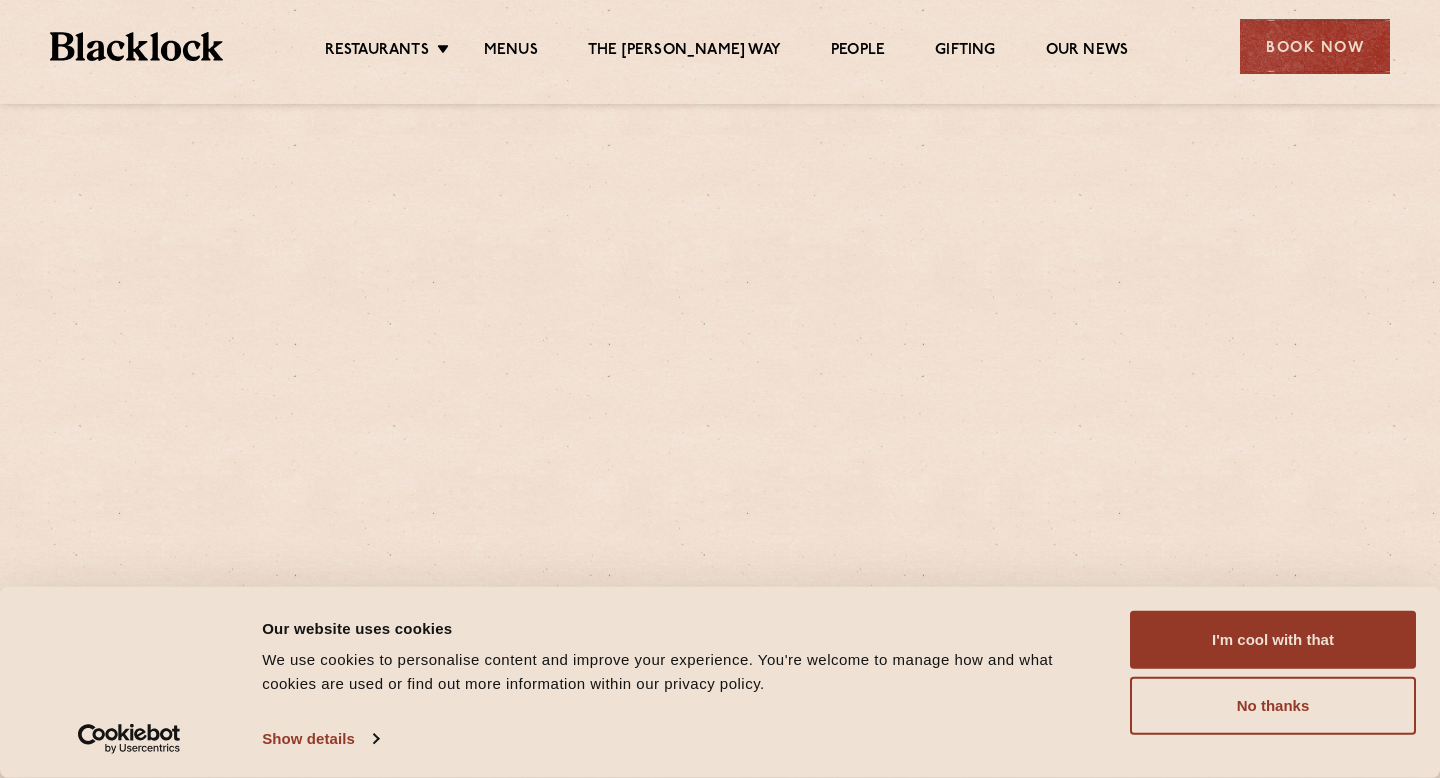 scroll, scrollTop: 0, scrollLeft: 0, axis: both 